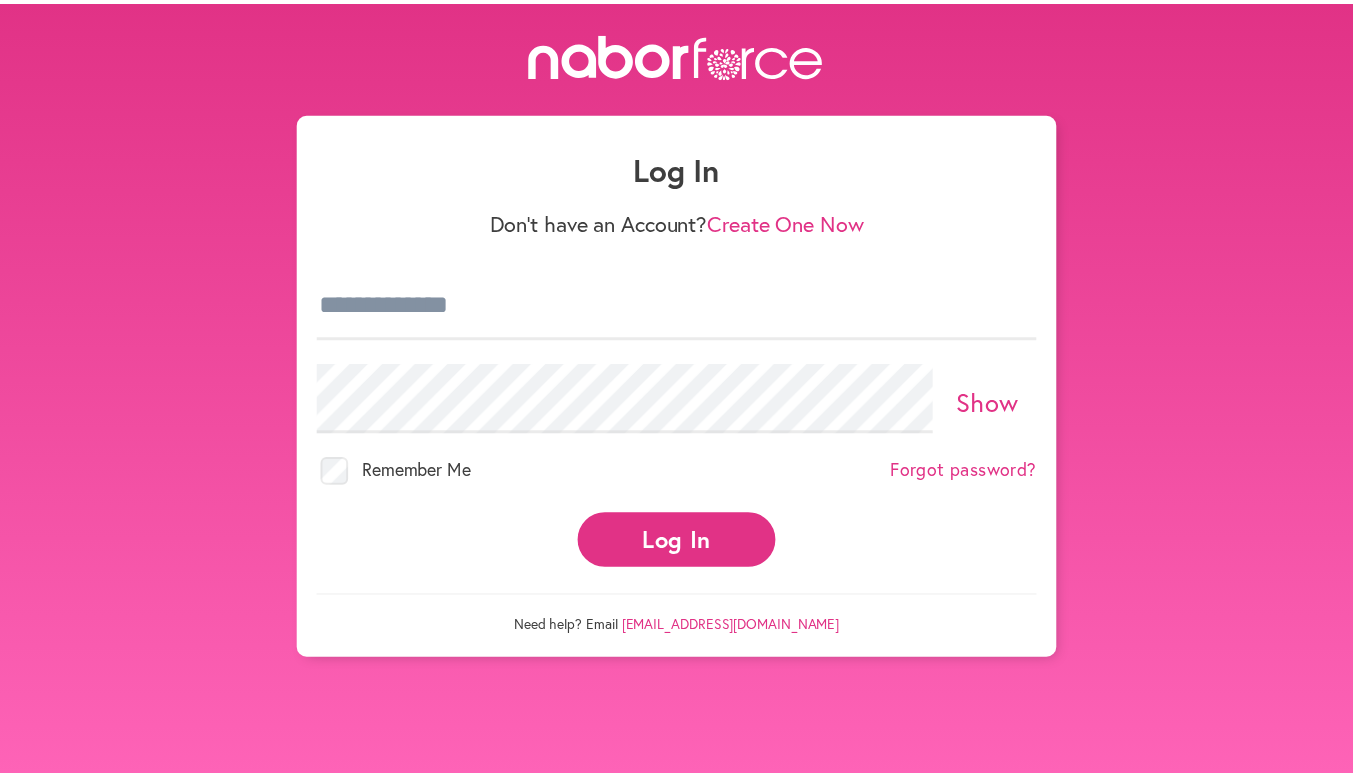 scroll, scrollTop: 0, scrollLeft: 0, axis: both 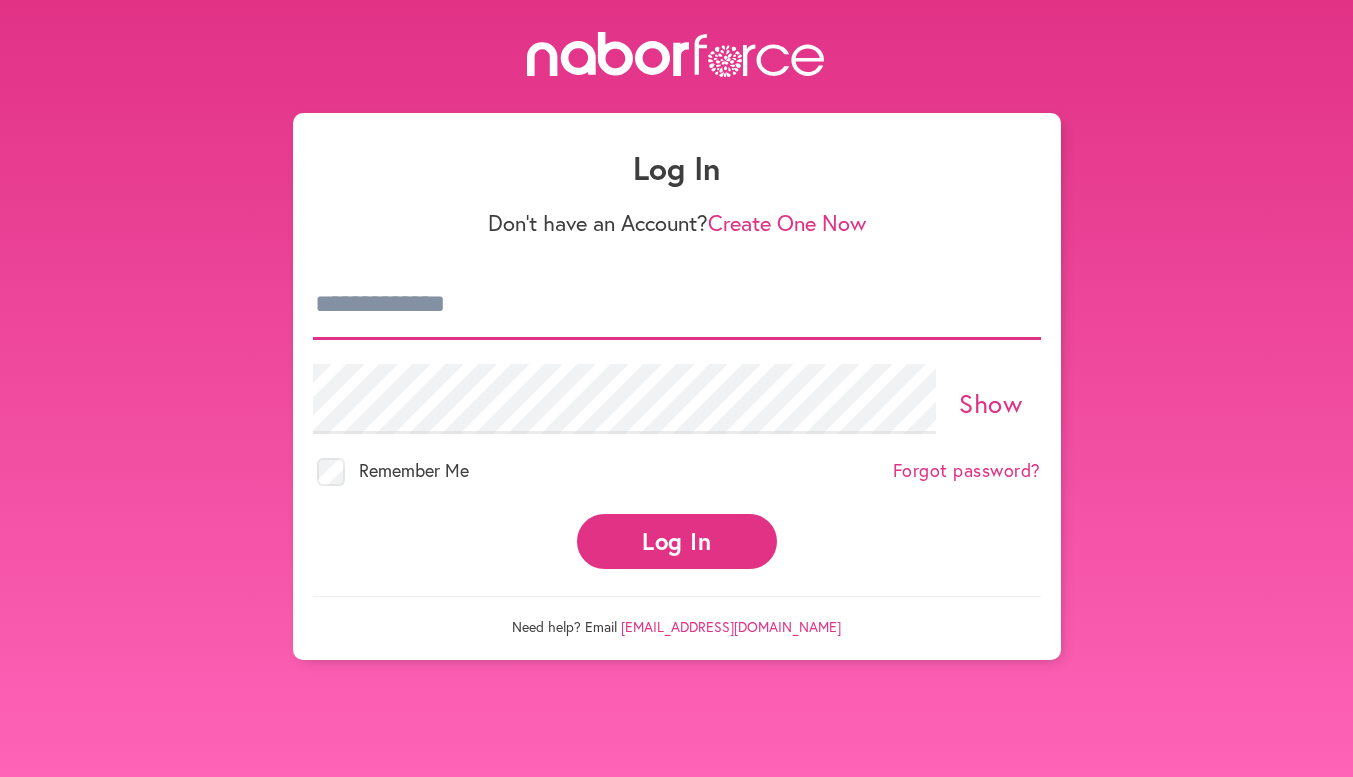 click at bounding box center [677, 305] 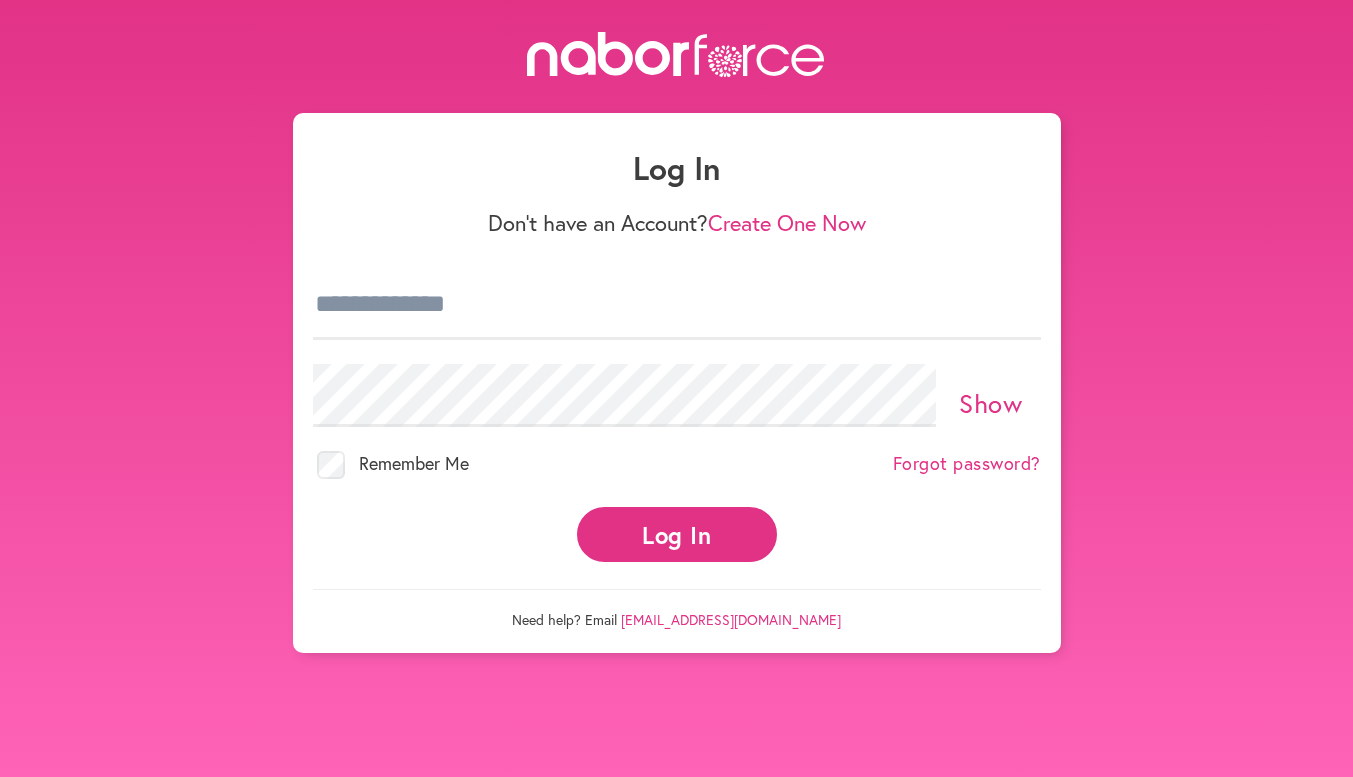 click on "Show" at bounding box center [990, 403] 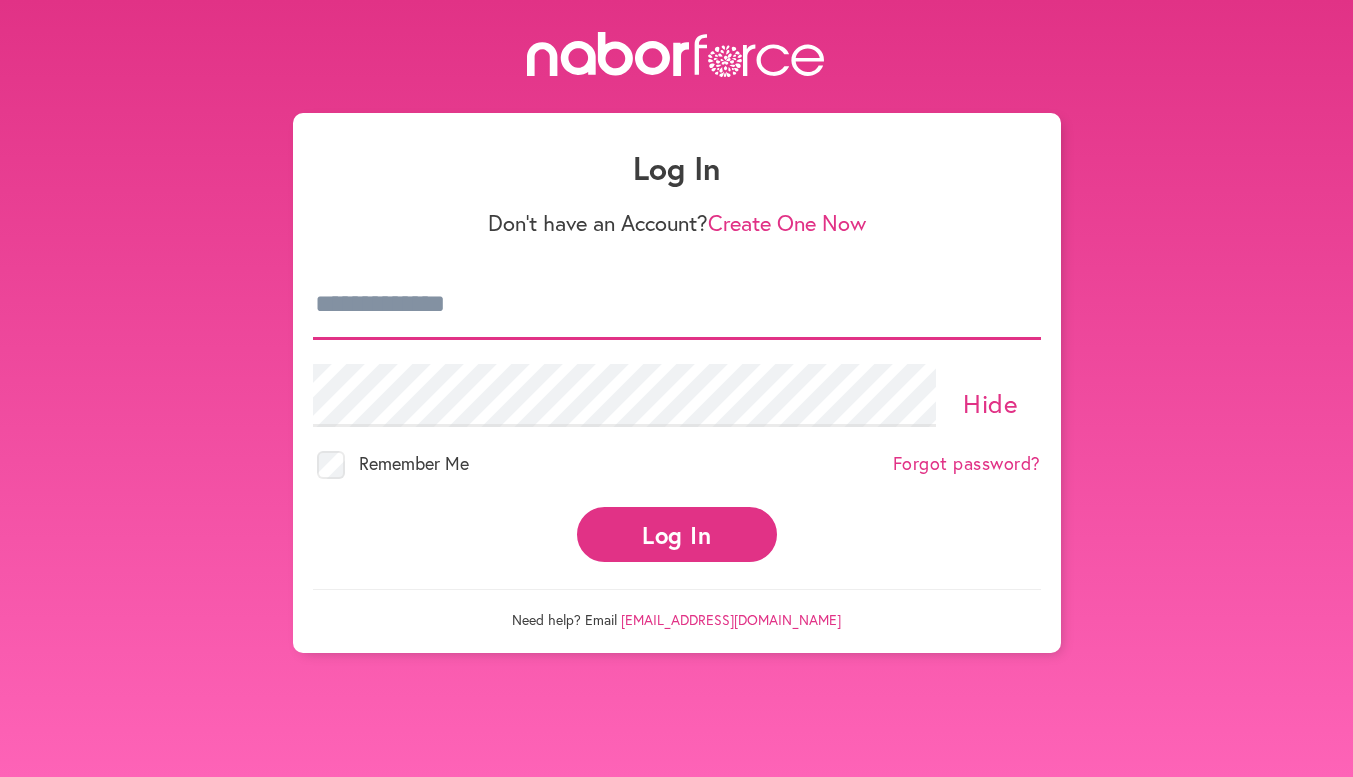 click at bounding box center (677, 305) 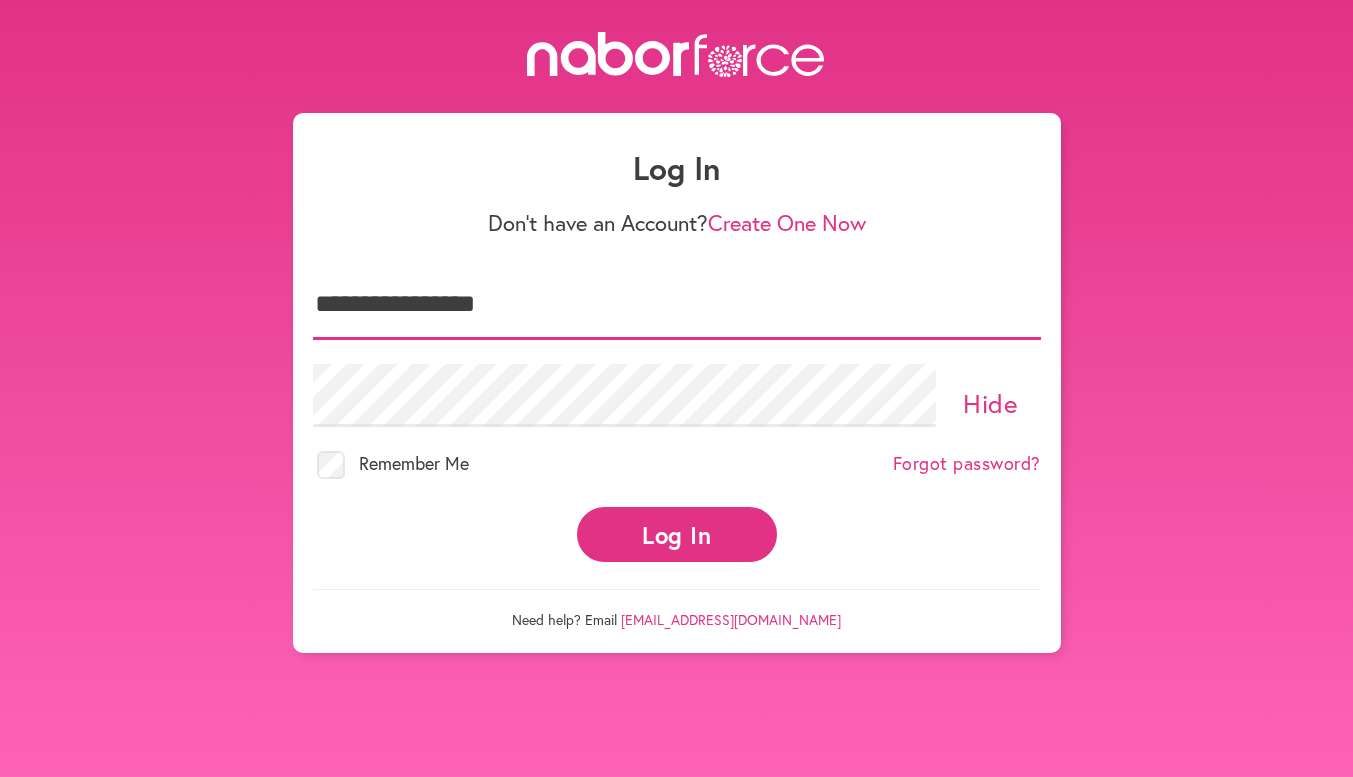 type on "**********" 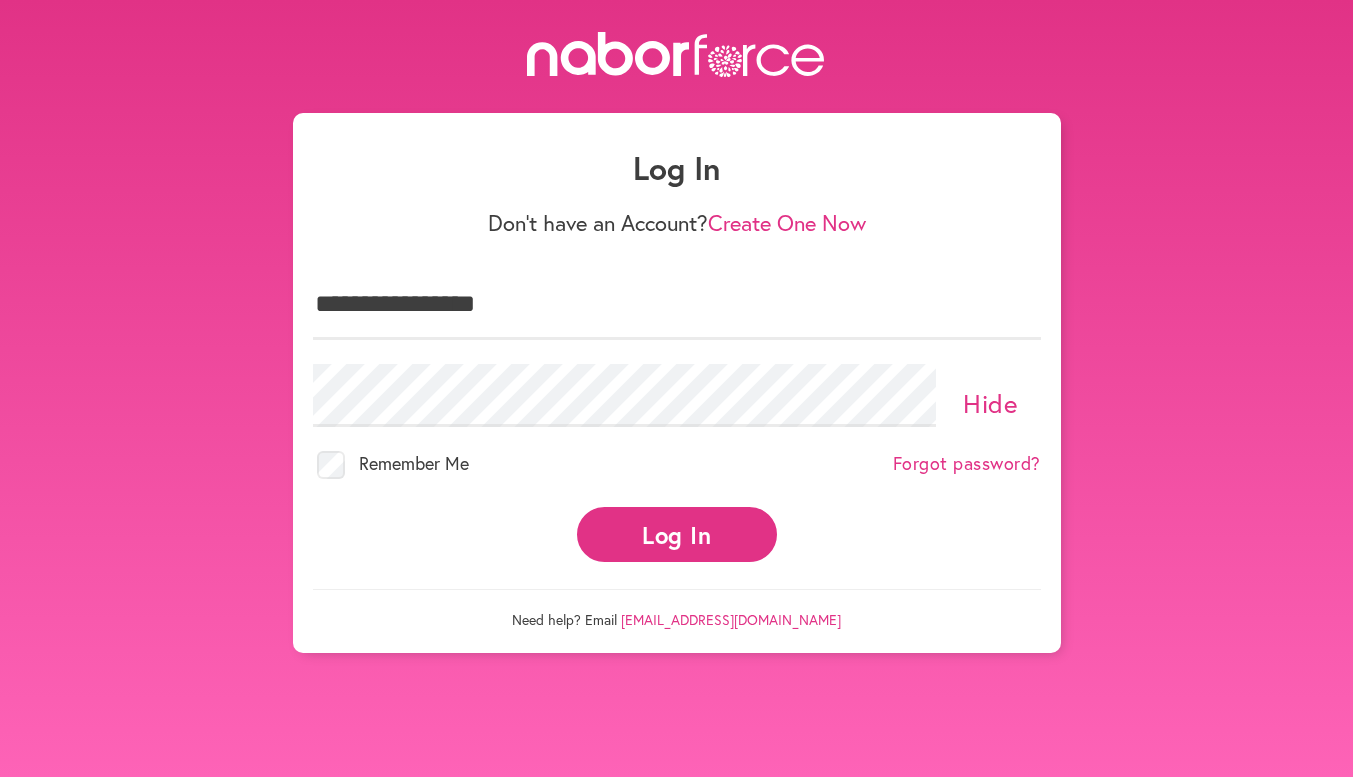 click on "Log In" at bounding box center (677, 534) 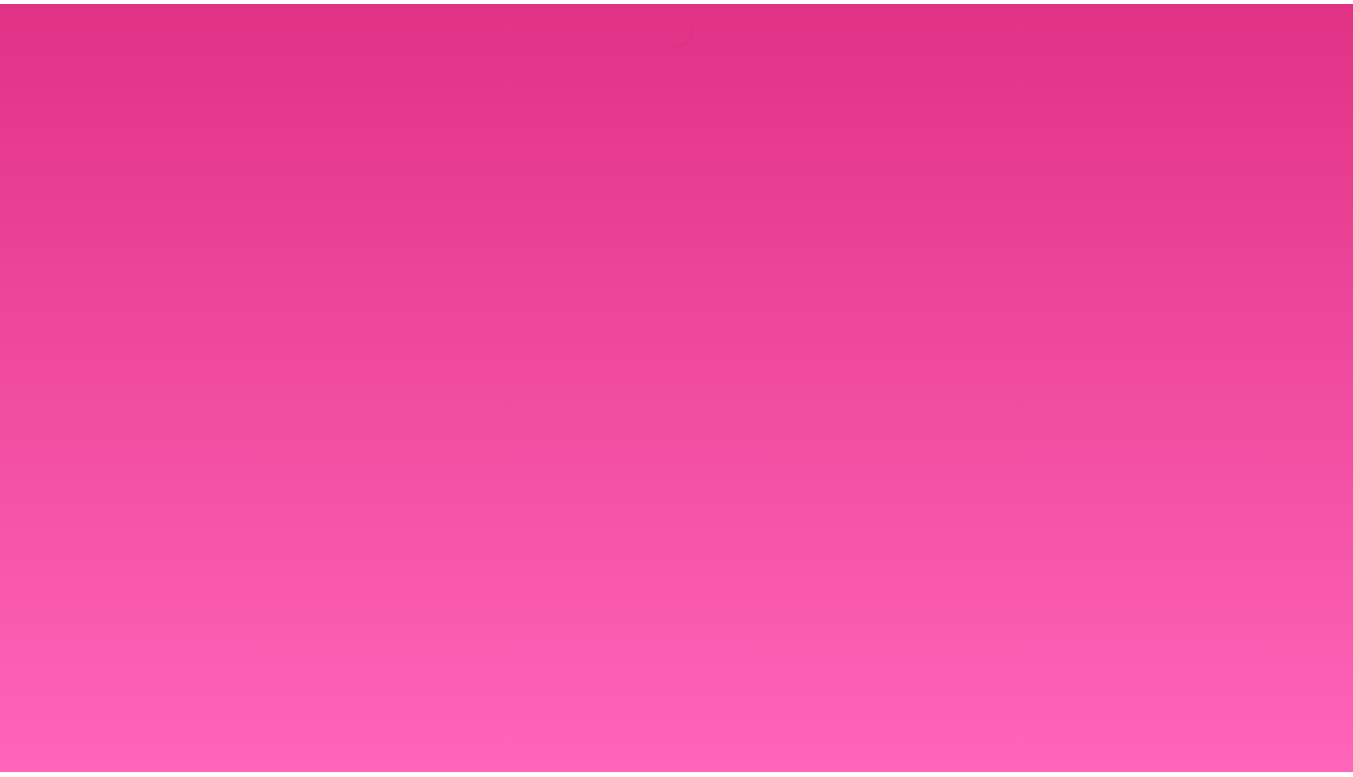 scroll, scrollTop: 0, scrollLeft: 0, axis: both 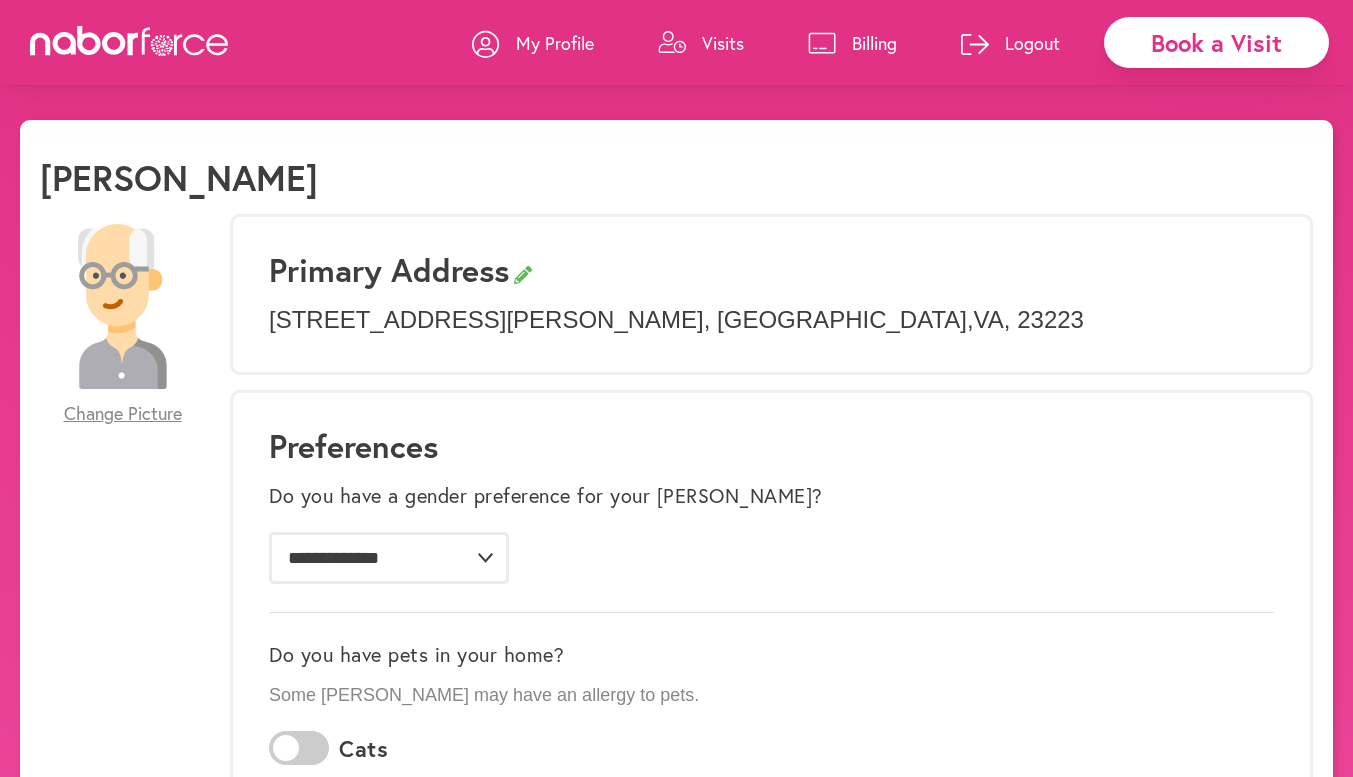 click on "Billing" at bounding box center [874, 43] 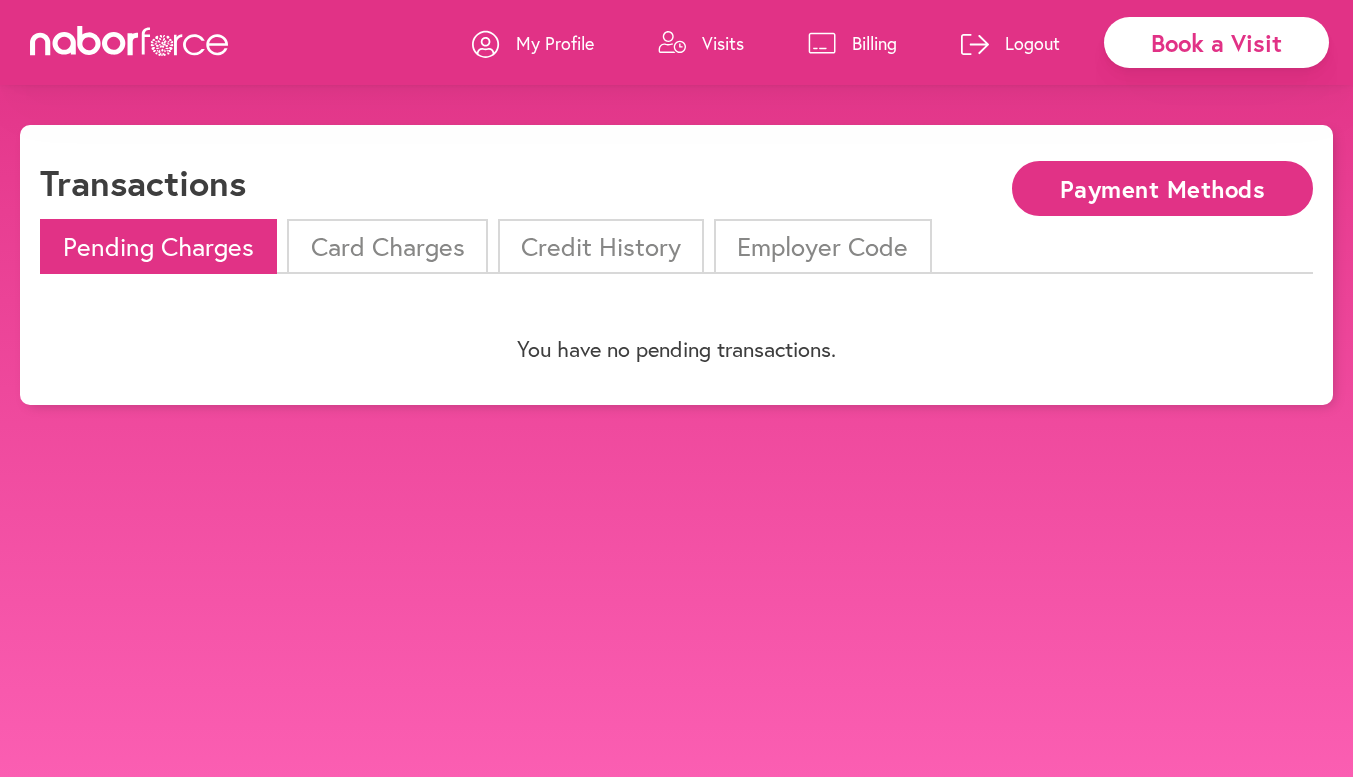 click on "Card Charges" at bounding box center [387, 246] 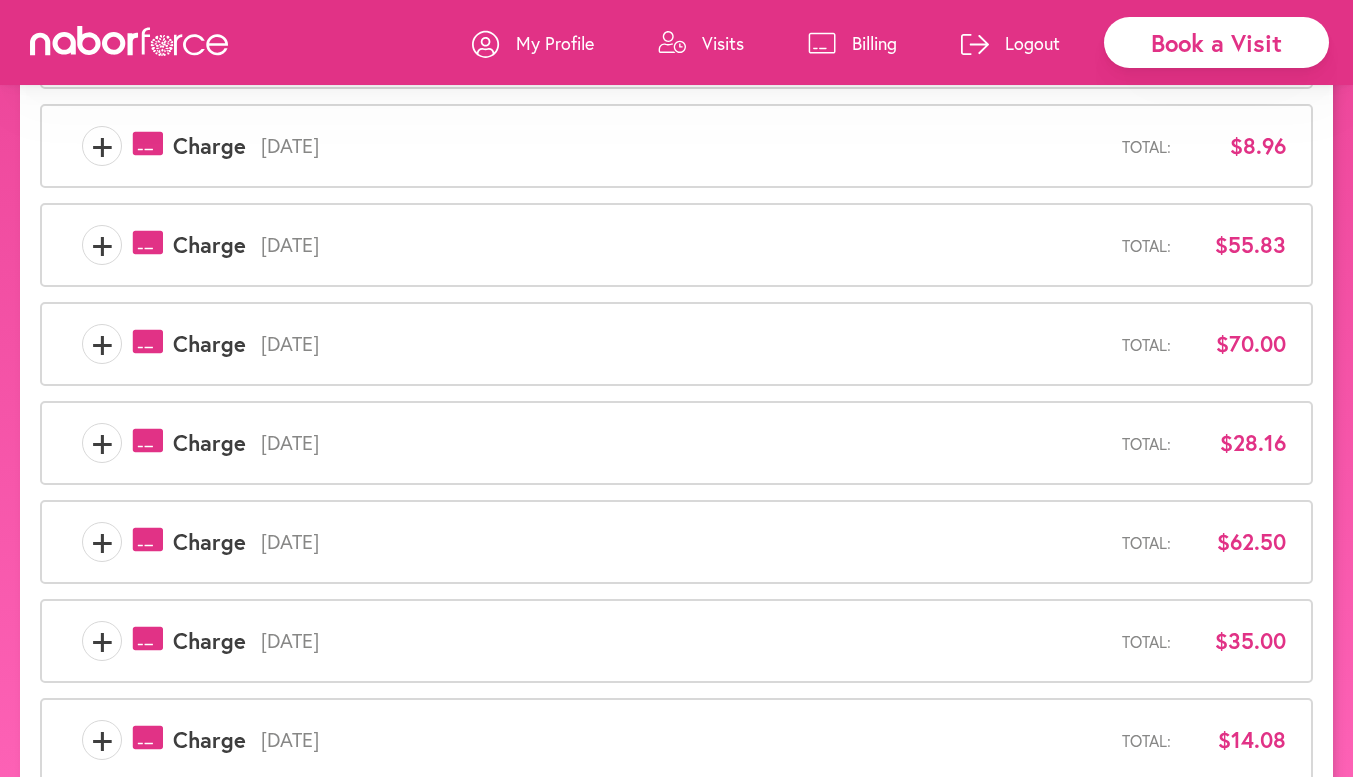 scroll, scrollTop: 651, scrollLeft: 0, axis: vertical 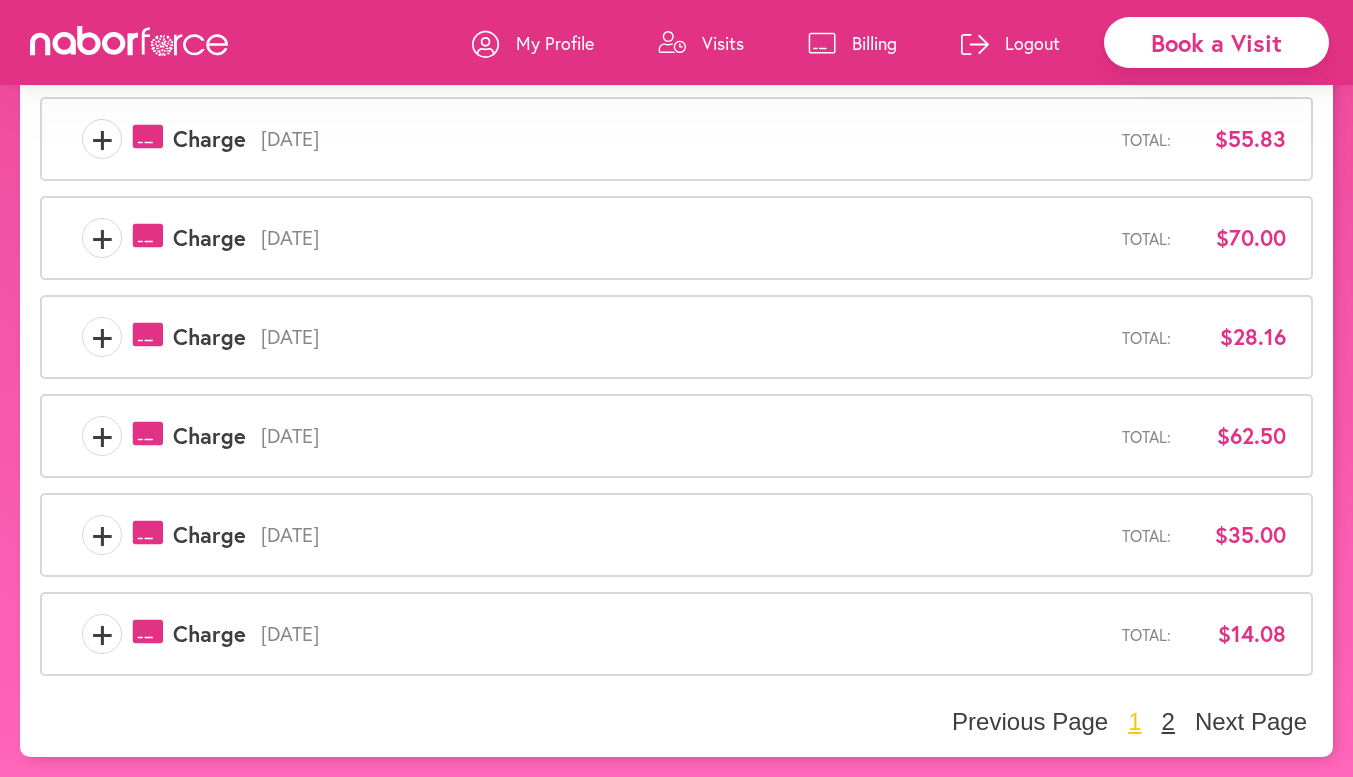 click on "2" at bounding box center (1168, 722) 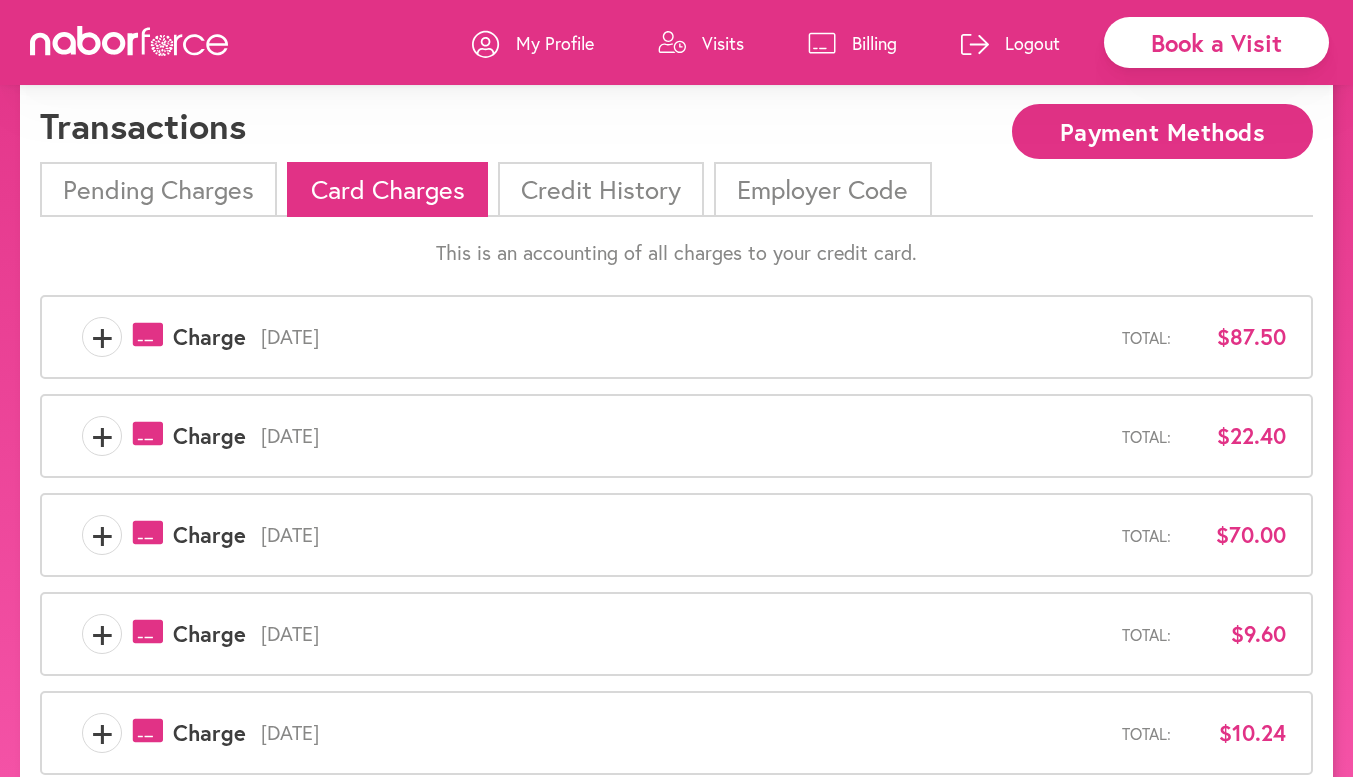 scroll, scrollTop: 56, scrollLeft: 0, axis: vertical 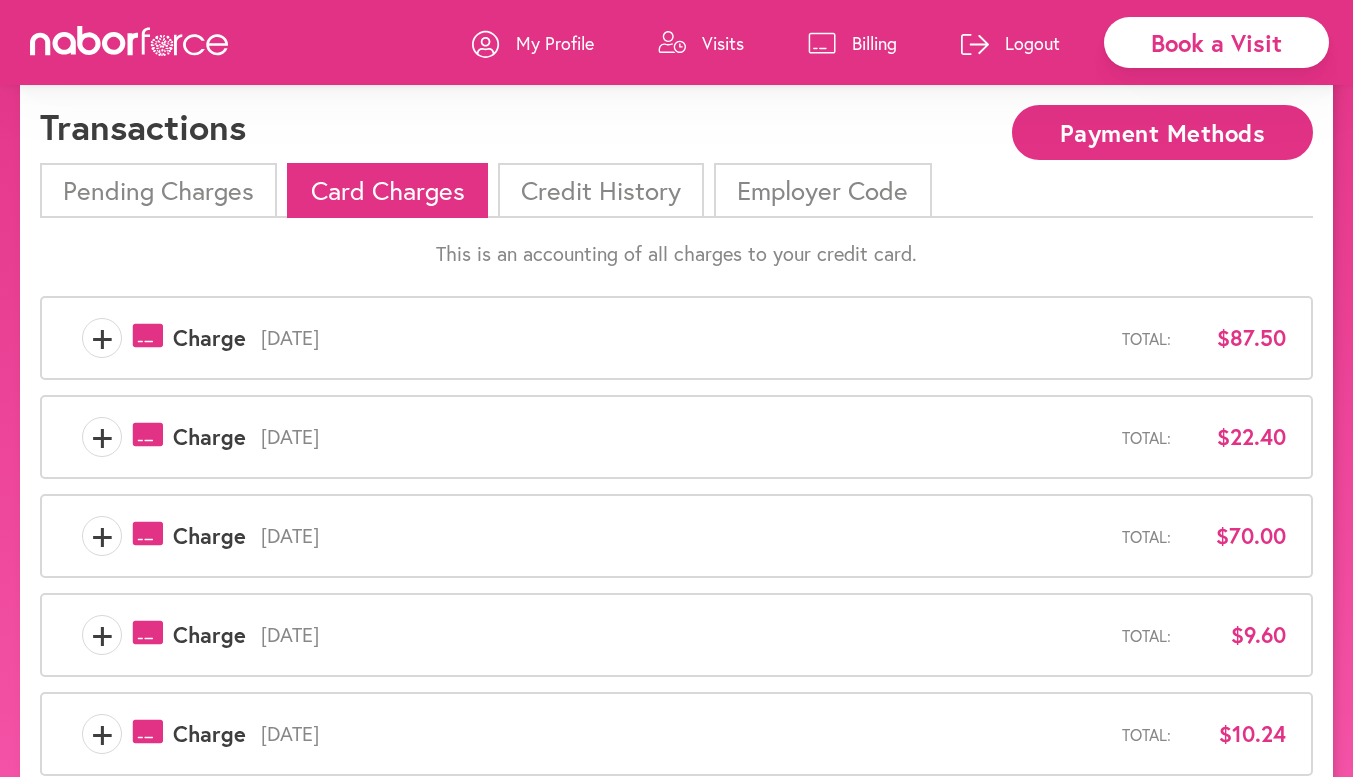 click on "+" at bounding box center [102, 338] 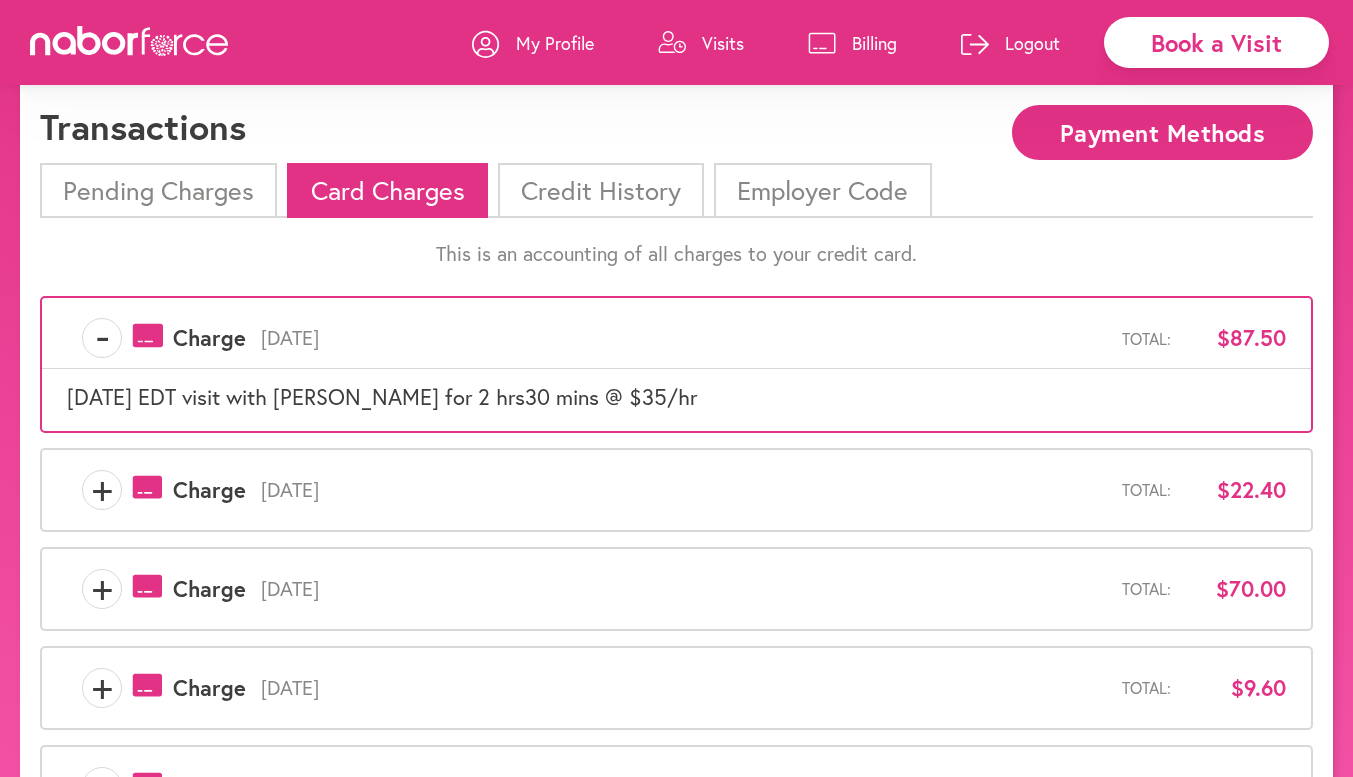 click on "+" at bounding box center [102, 490] 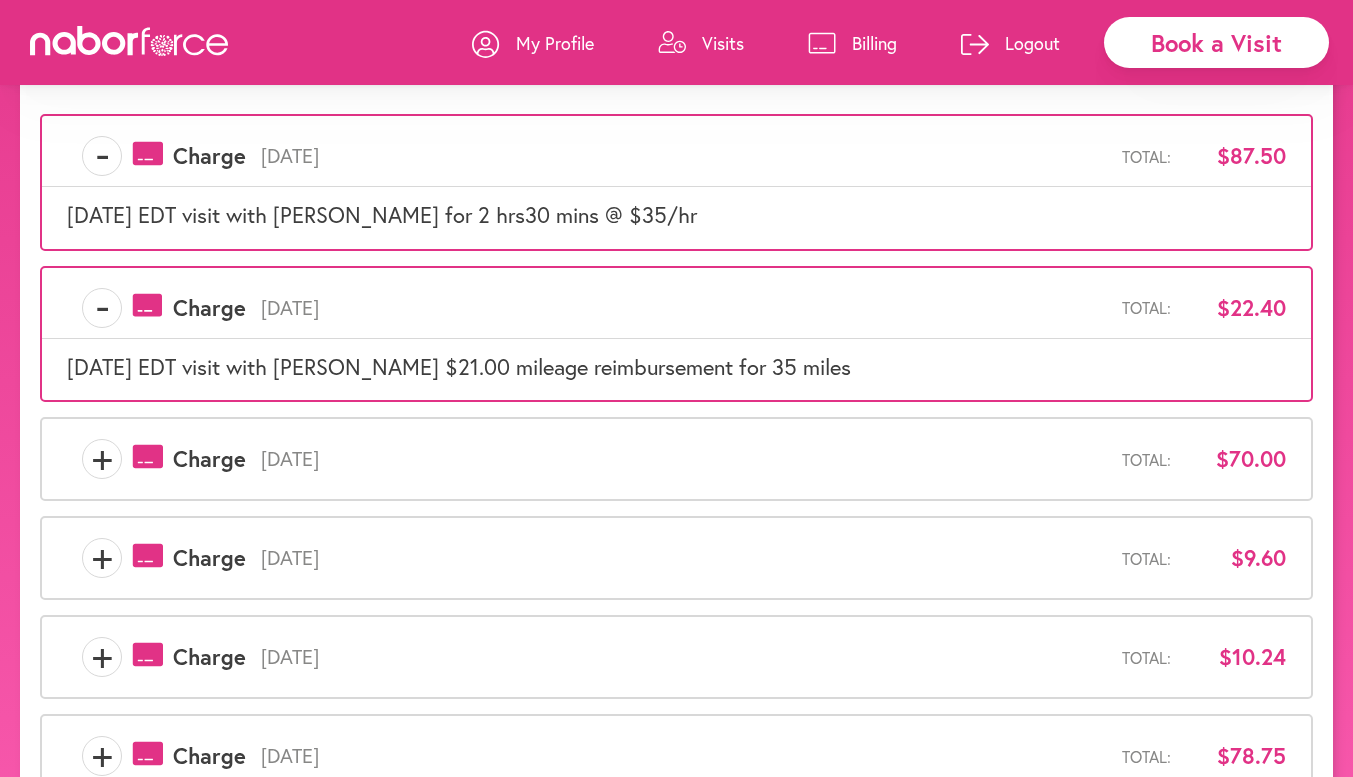 scroll, scrollTop: 240, scrollLeft: 0, axis: vertical 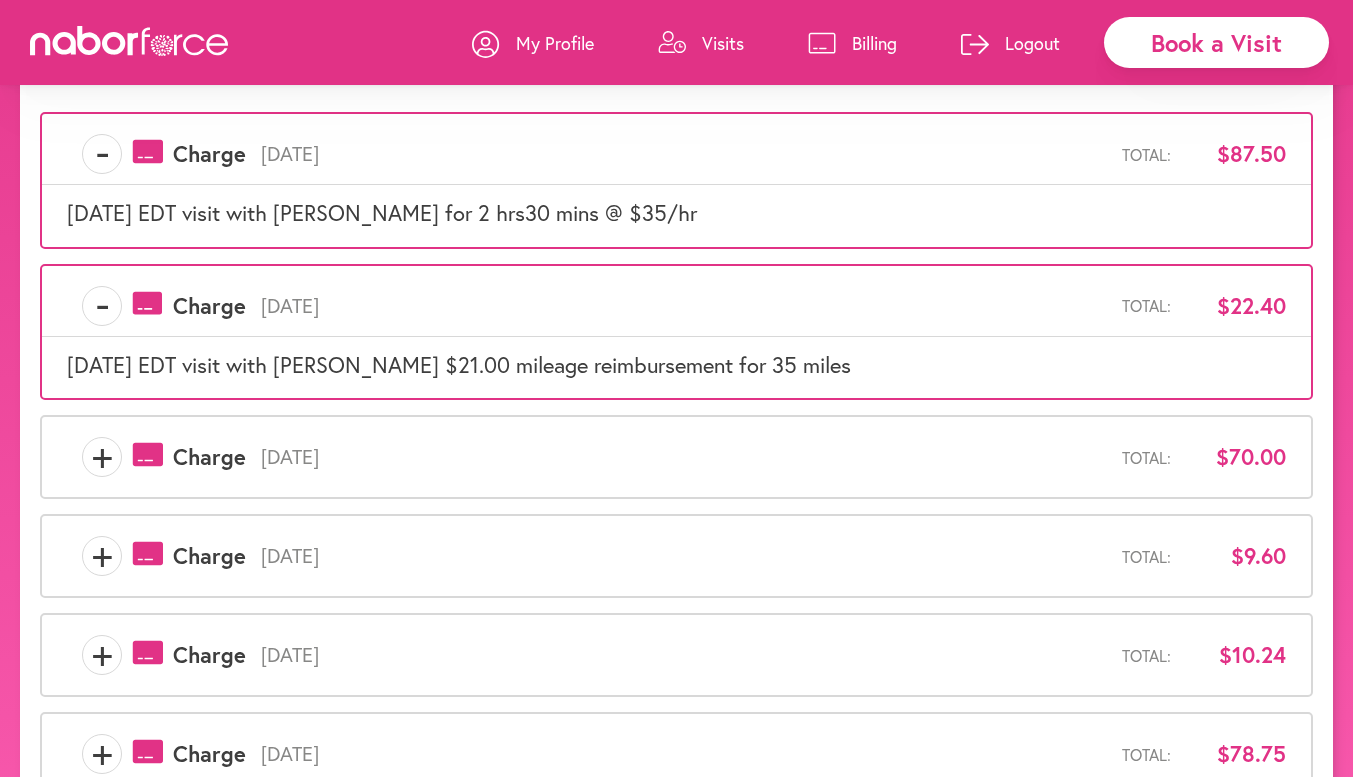click on "+" at bounding box center (102, 457) 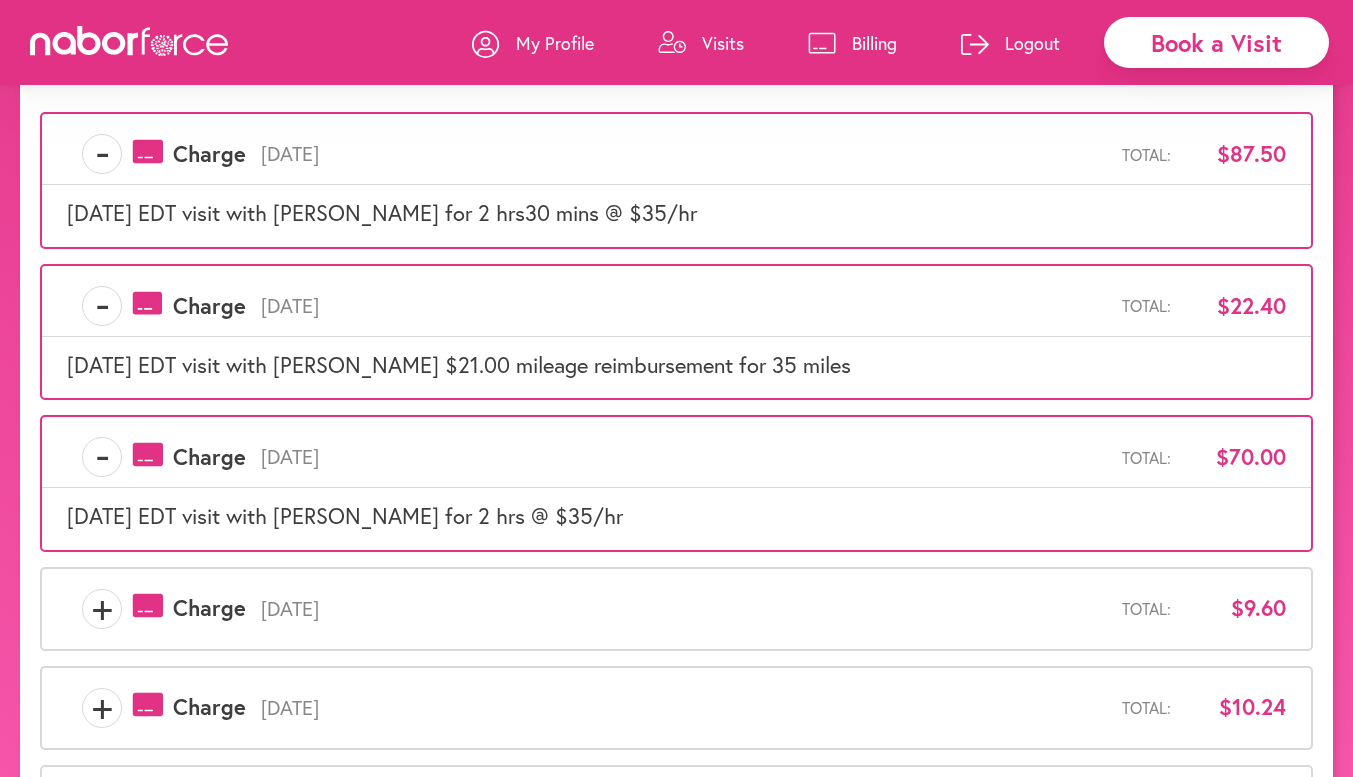 click on "+" at bounding box center [102, 609] 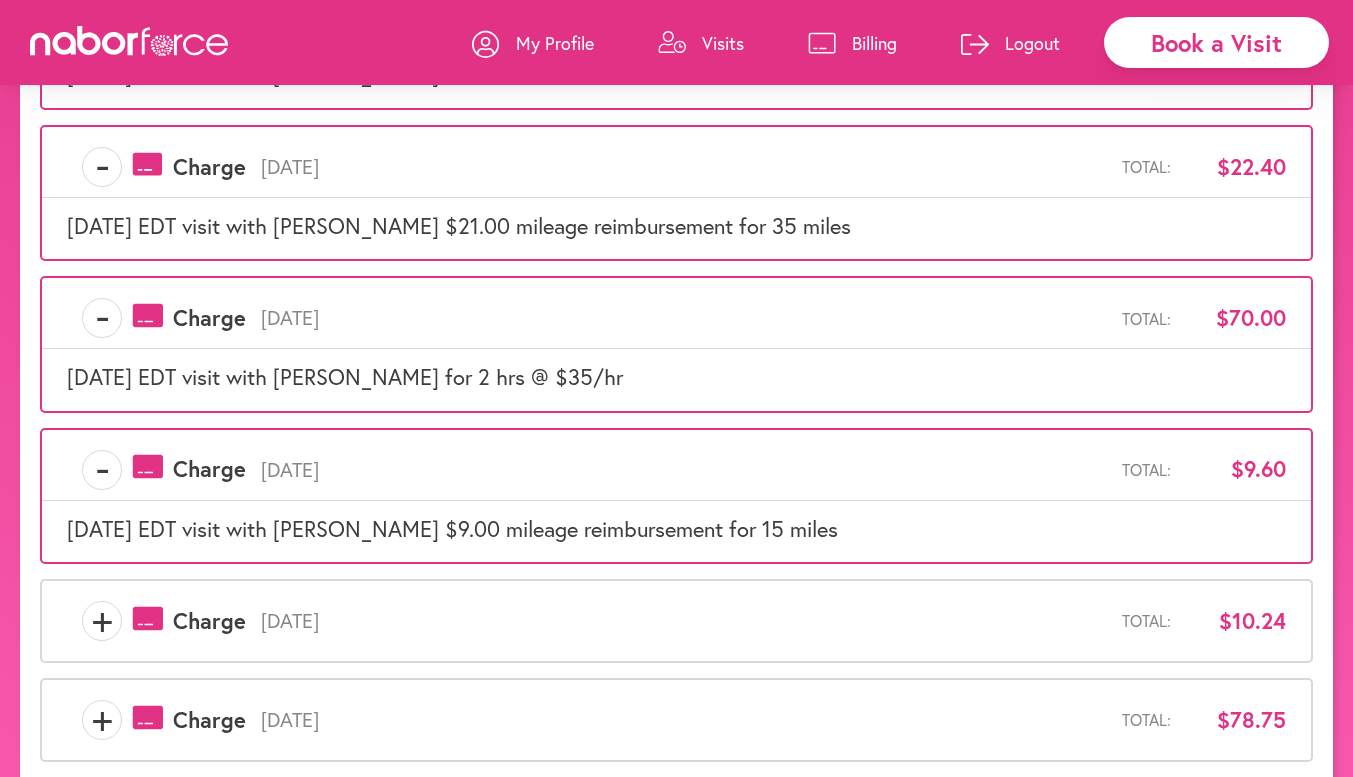 scroll, scrollTop: 391, scrollLeft: 0, axis: vertical 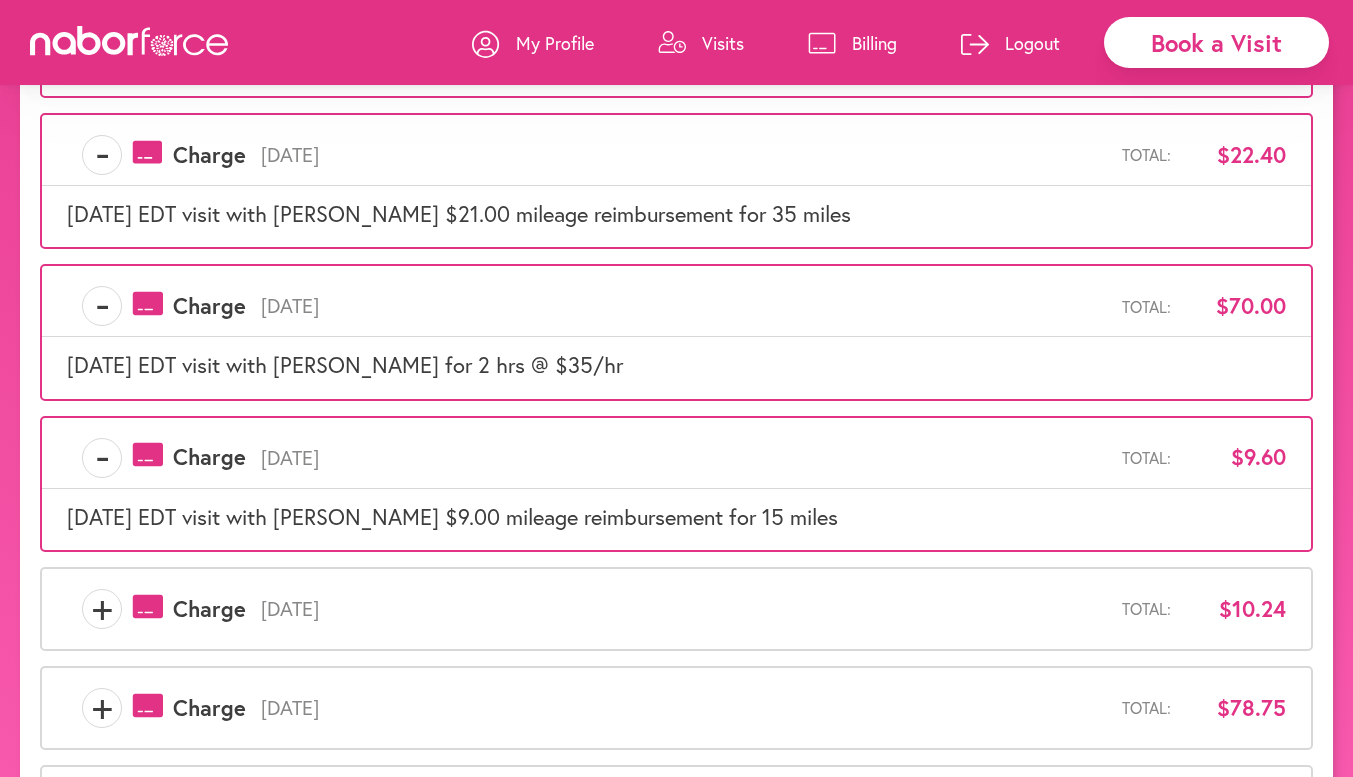 click on "+" at bounding box center (102, 609) 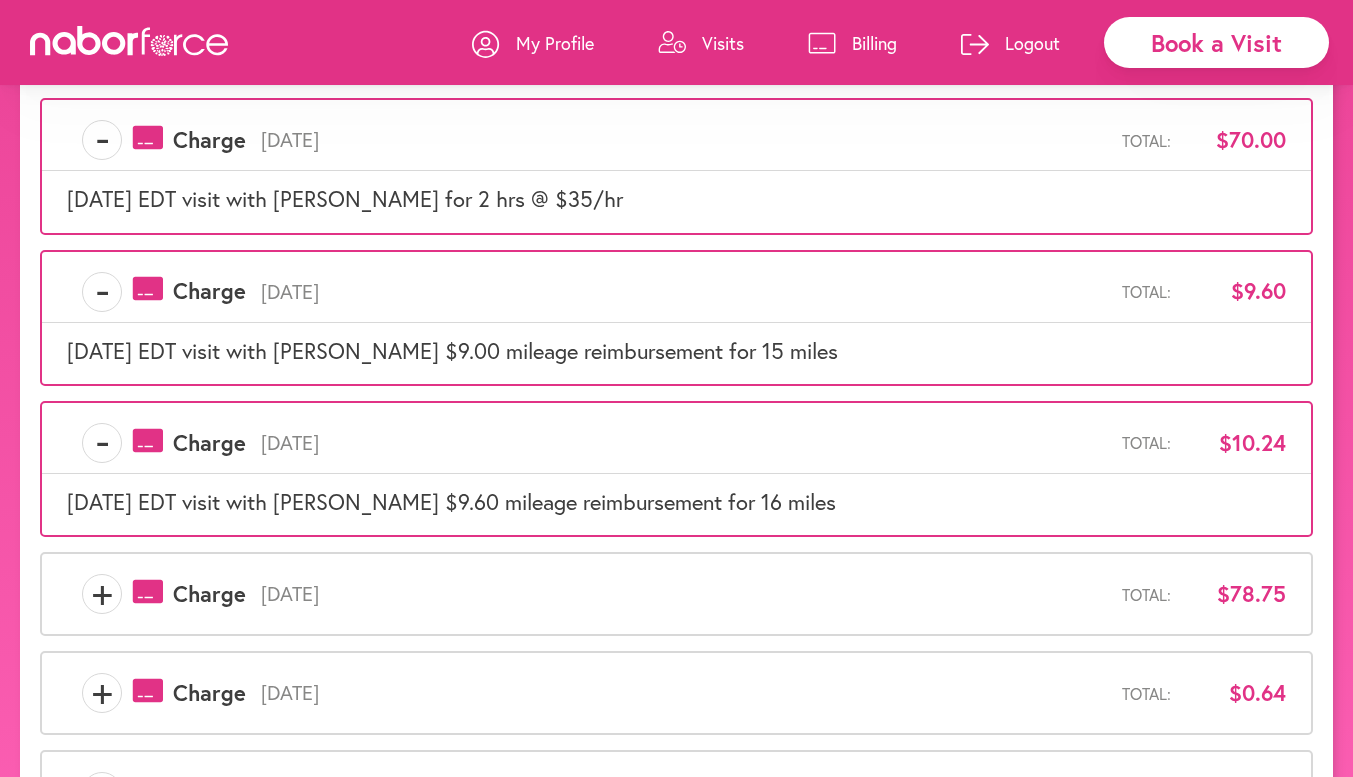 scroll, scrollTop: 559, scrollLeft: 0, axis: vertical 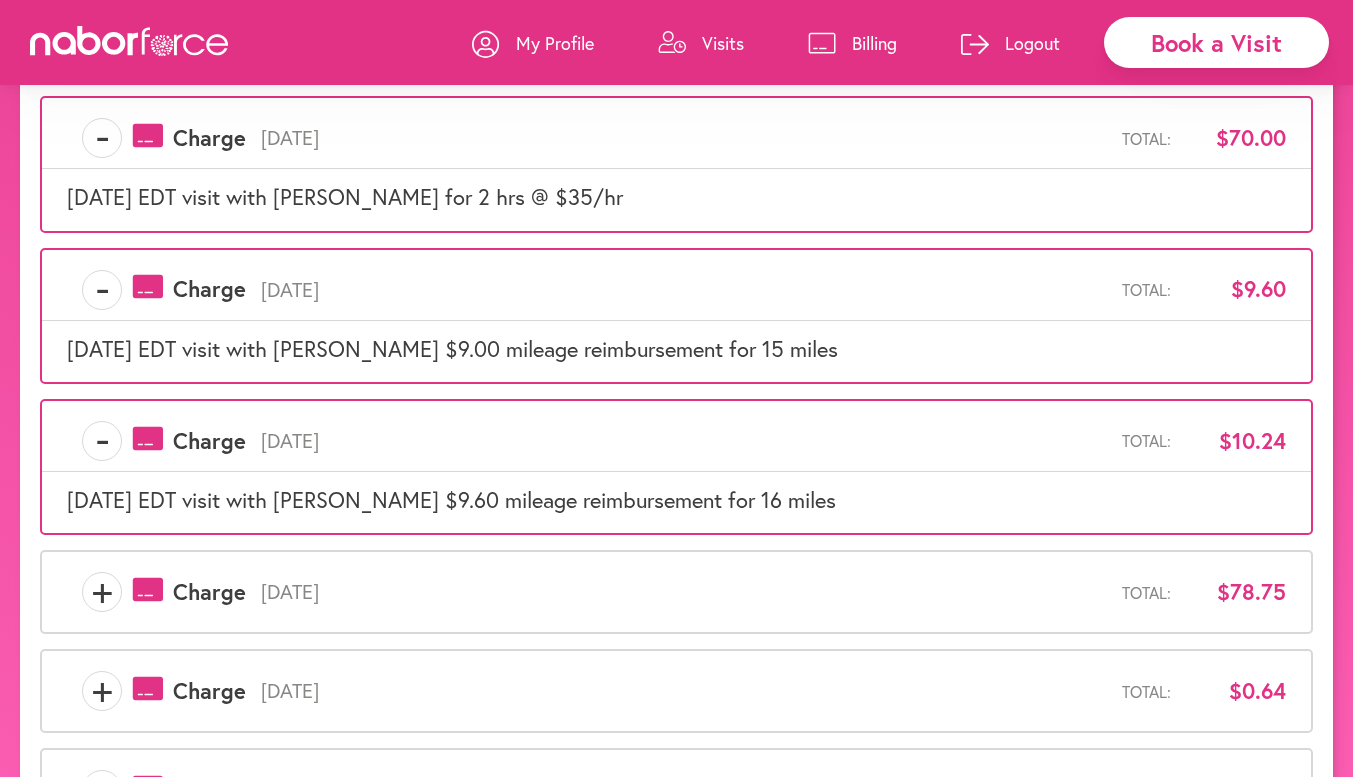 click on "+" at bounding box center [102, 592] 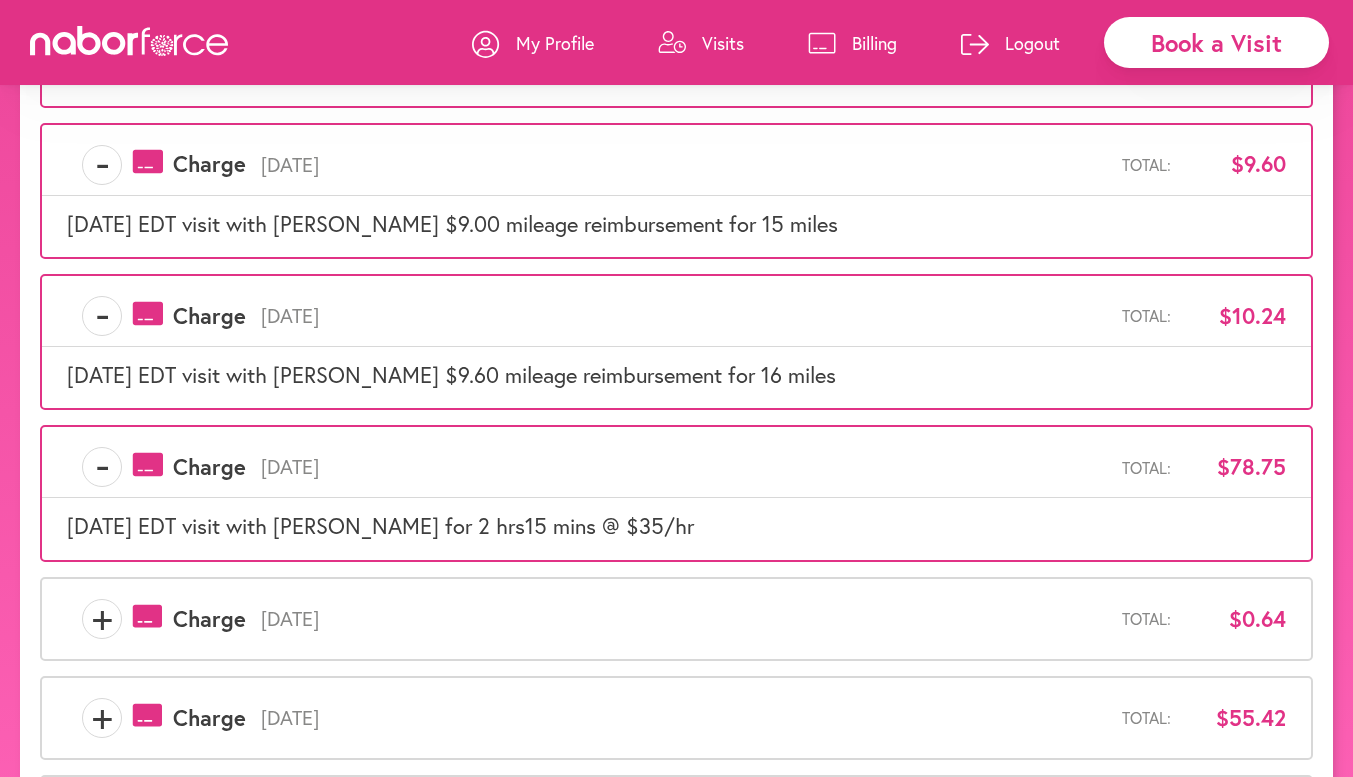 scroll, scrollTop: 707, scrollLeft: 0, axis: vertical 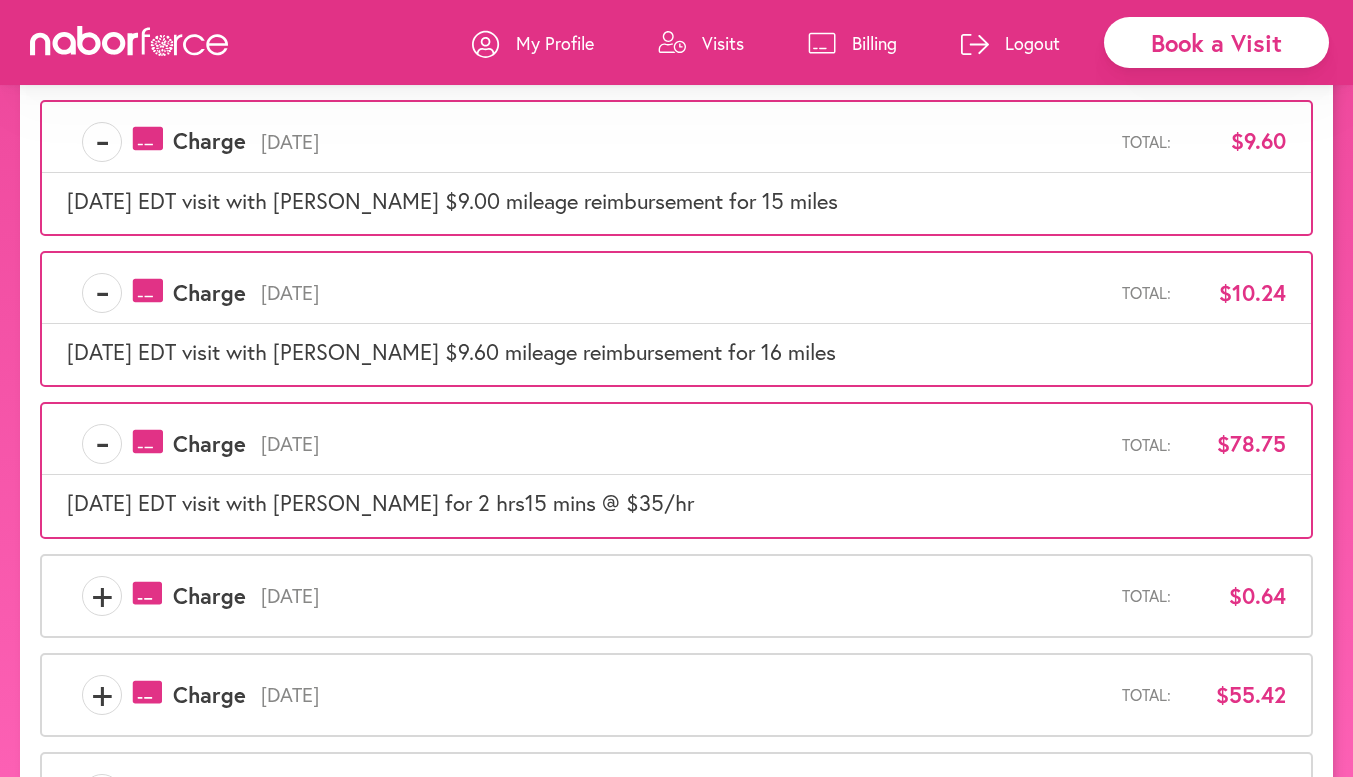 click on "+" at bounding box center [102, 596] 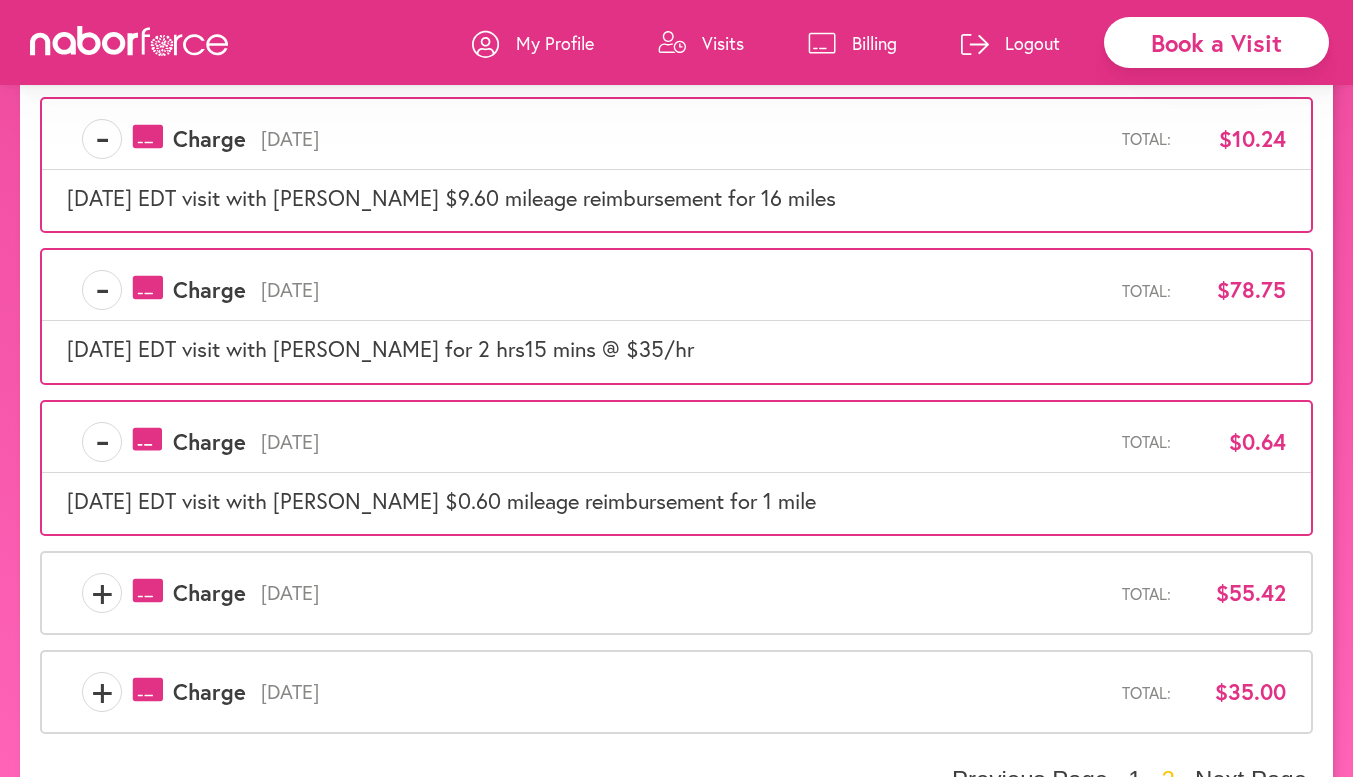 scroll, scrollTop: 864, scrollLeft: 0, axis: vertical 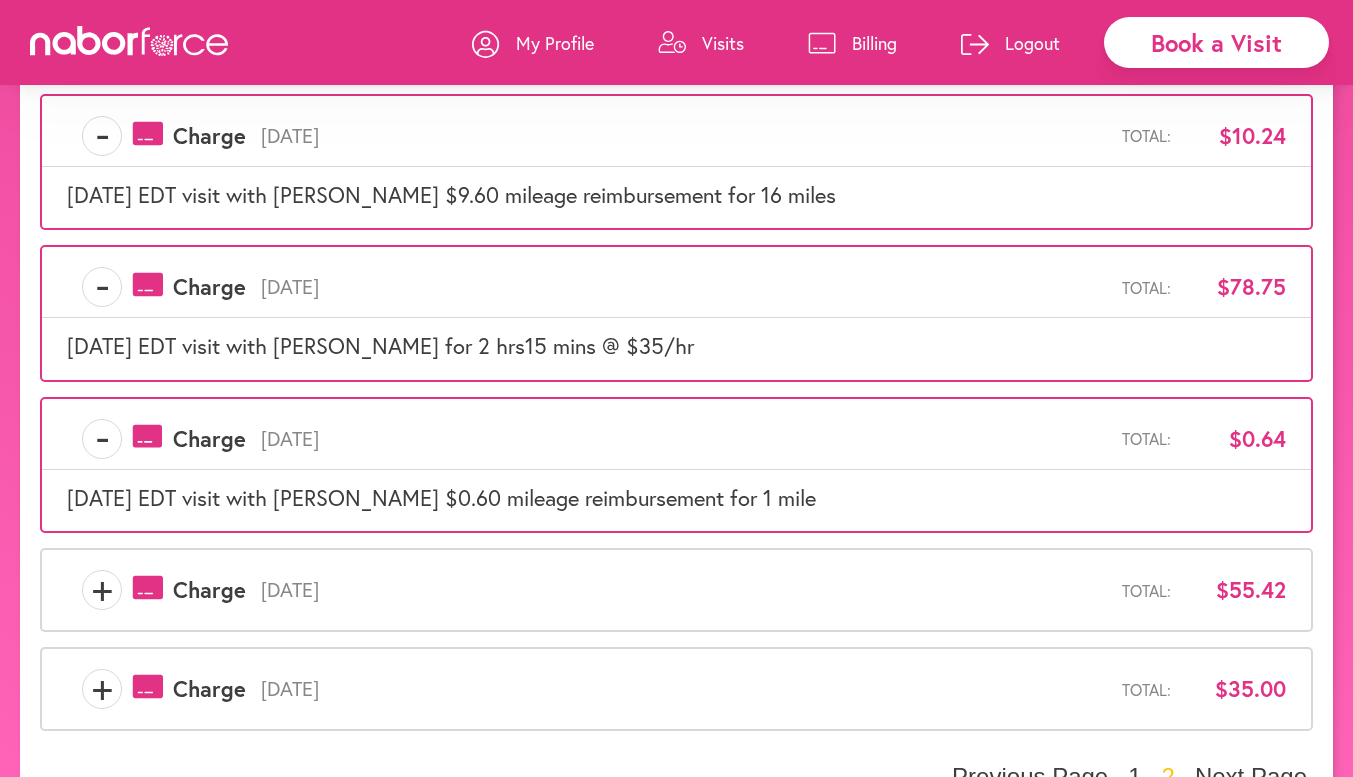 click on "+" at bounding box center [102, 590] 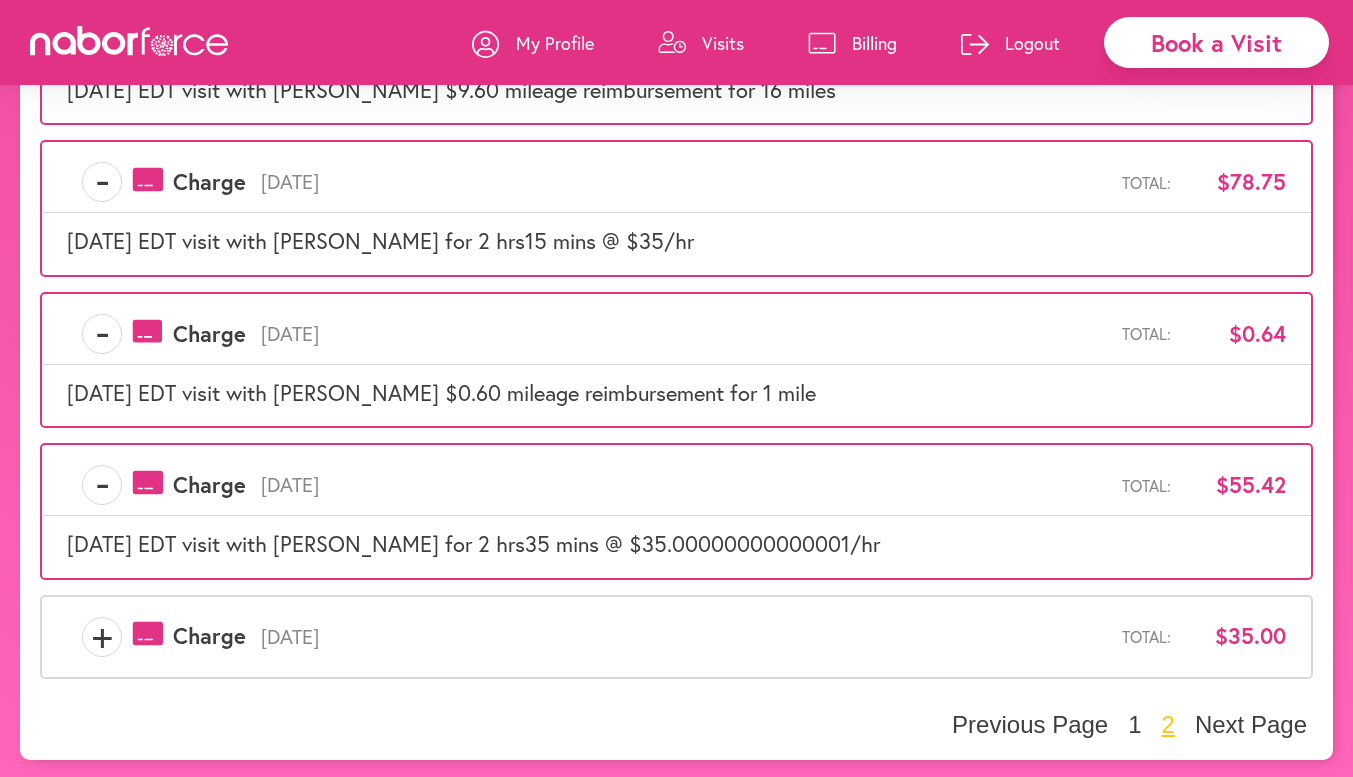 scroll, scrollTop: 971, scrollLeft: 0, axis: vertical 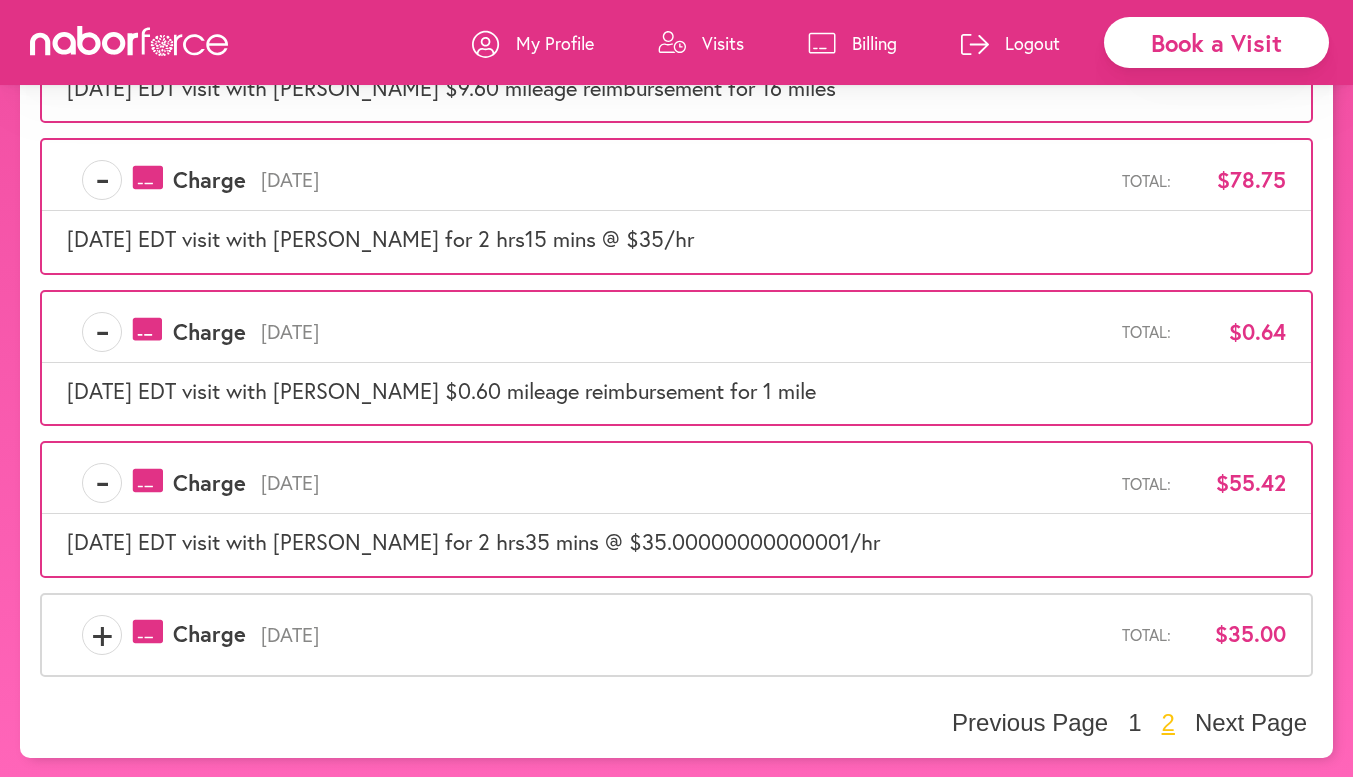 click on "+" at bounding box center [102, 635] 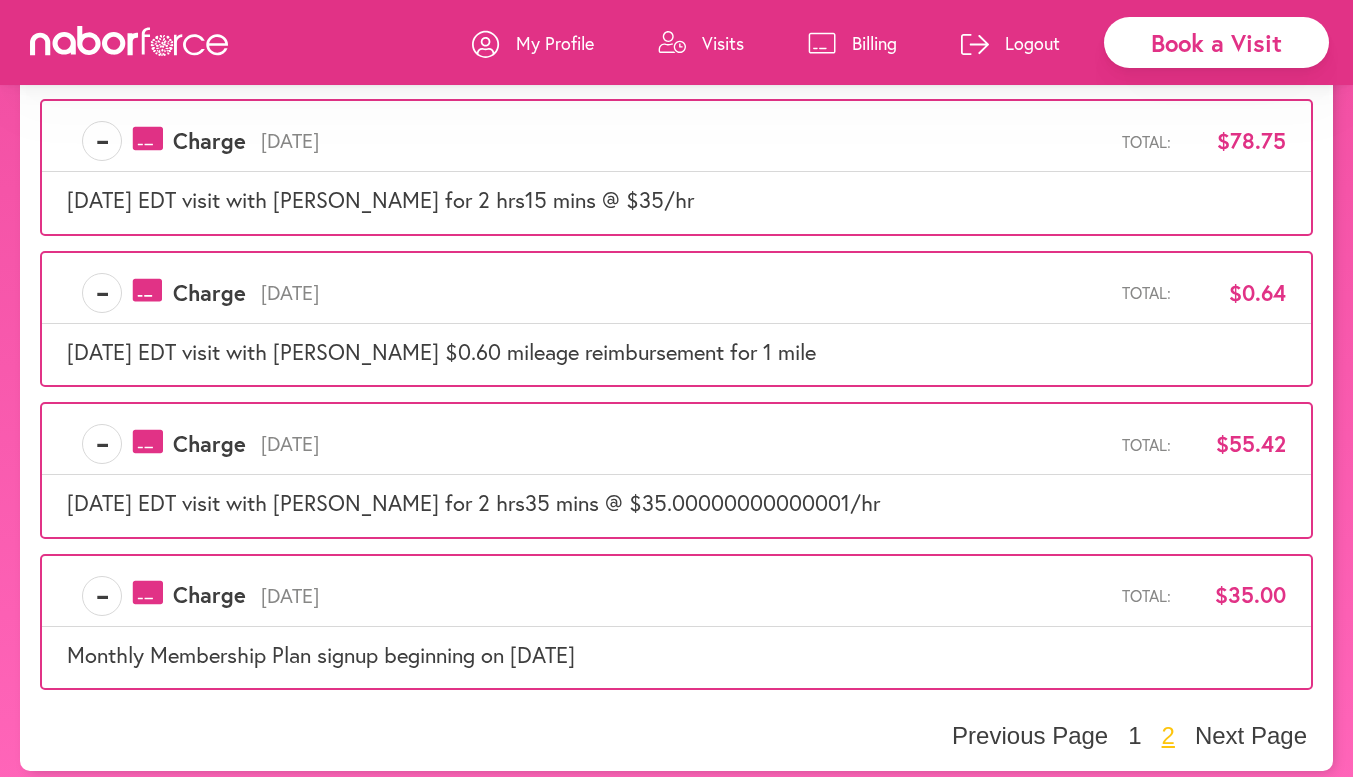 scroll, scrollTop: 1023, scrollLeft: 0, axis: vertical 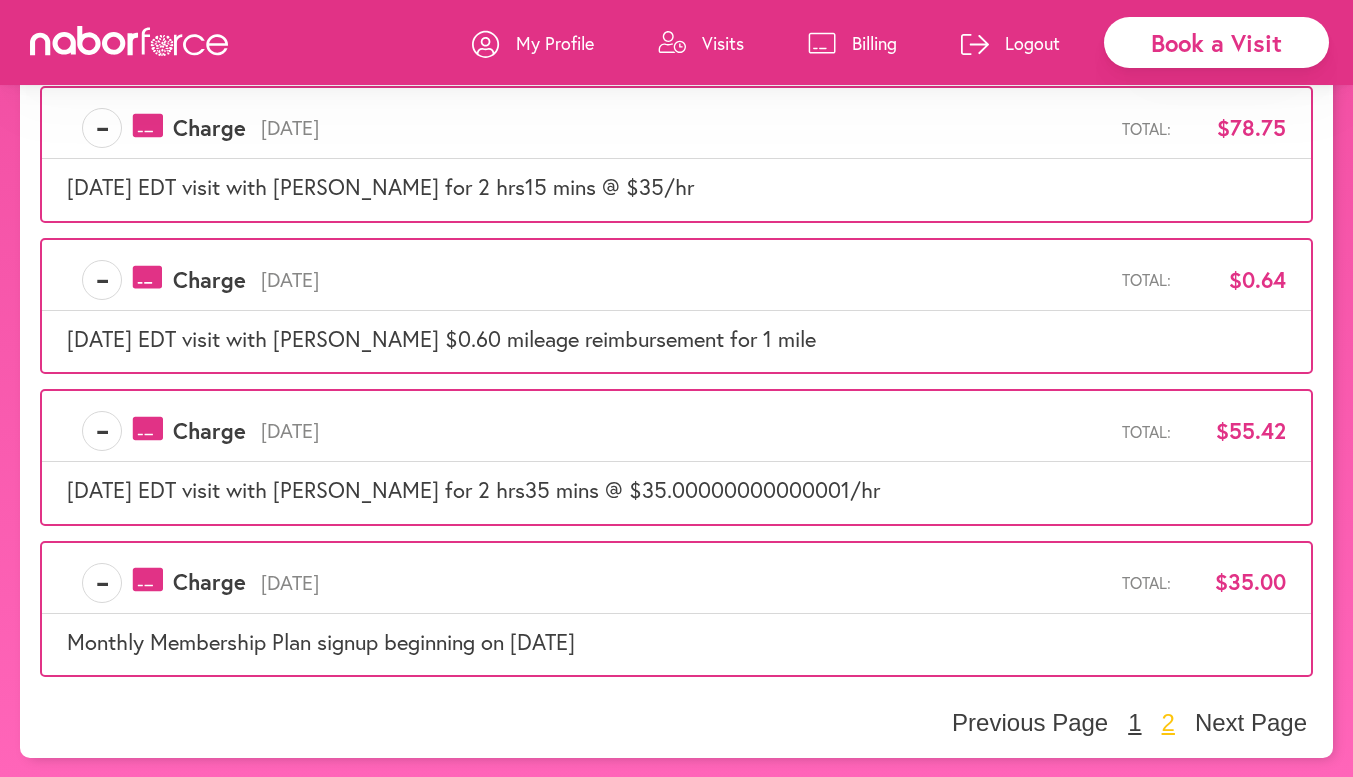 click on "1" at bounding box center (1134, 723) 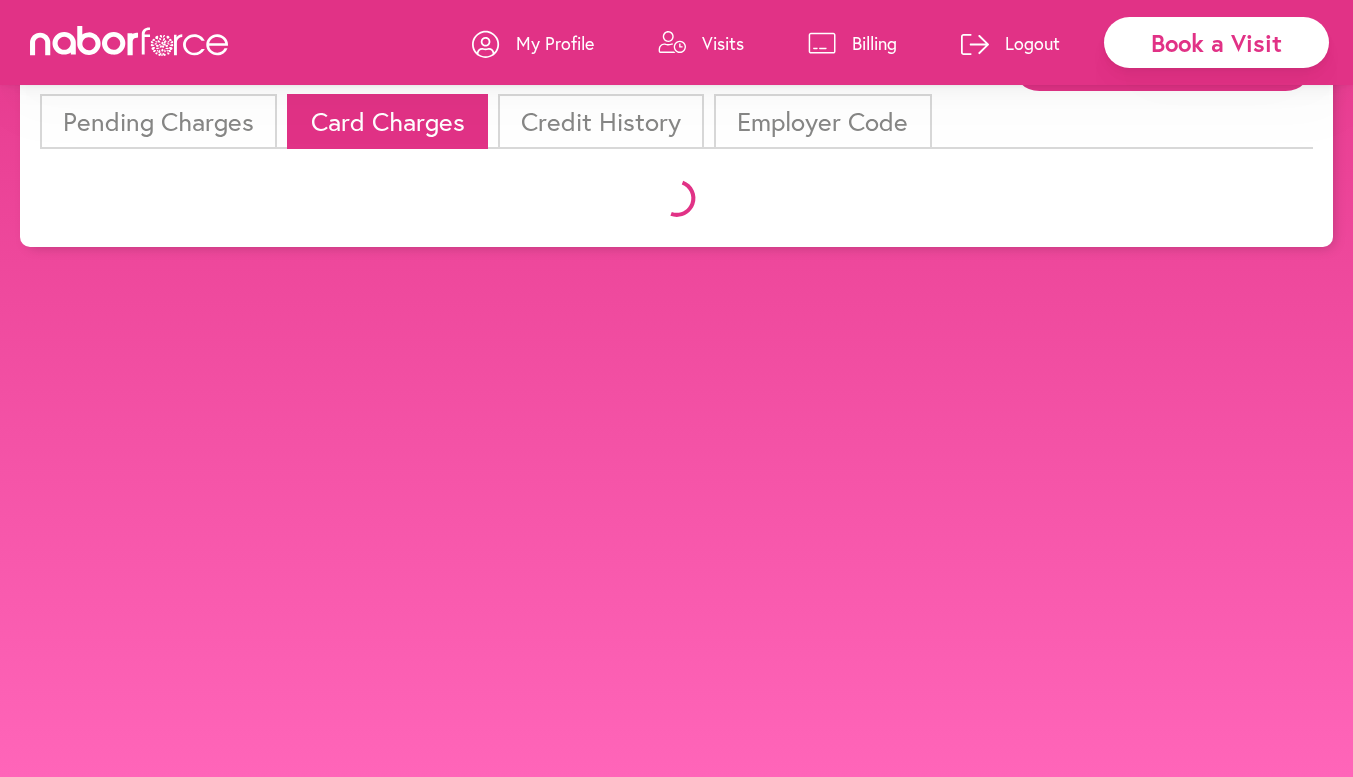 scroll, scrollTop: 651, scrollLeft: 0, axis: vertical 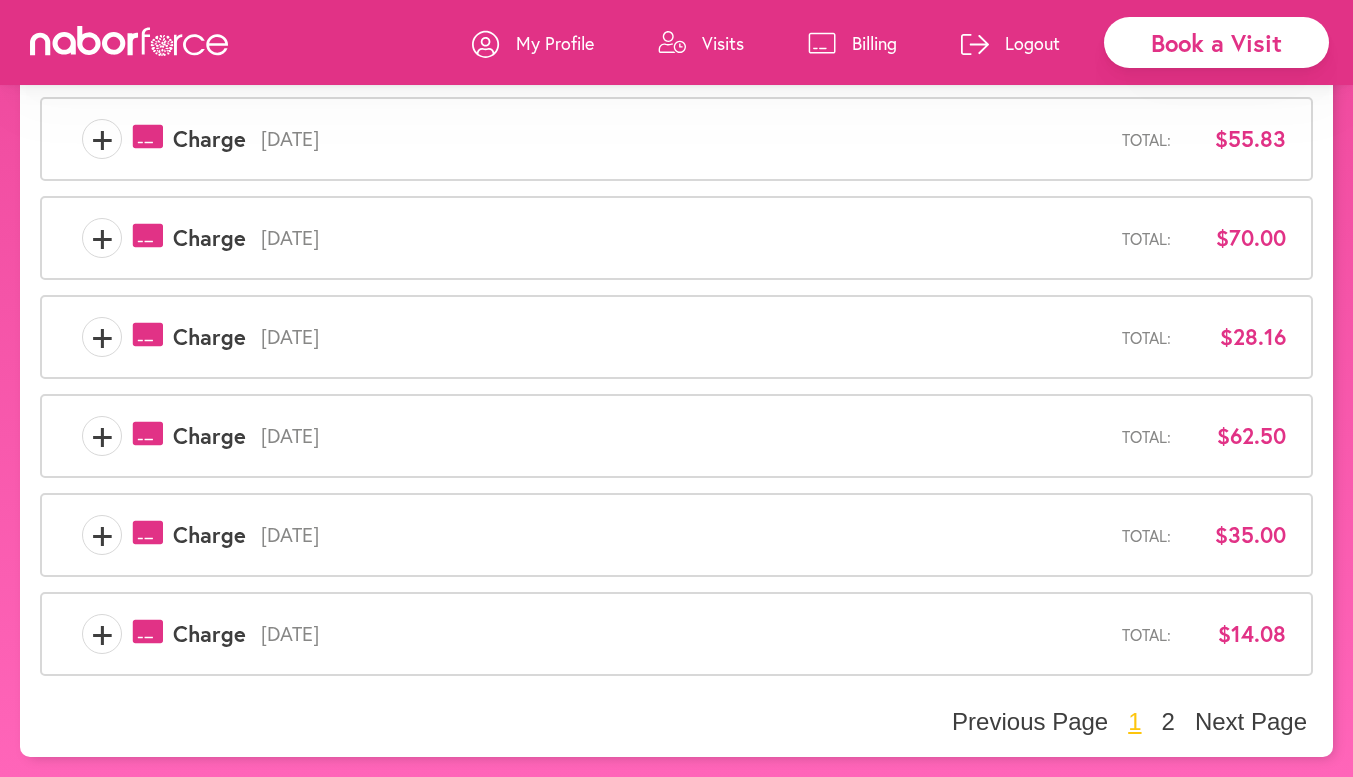 click on "+" at bounding box center (102, 634) 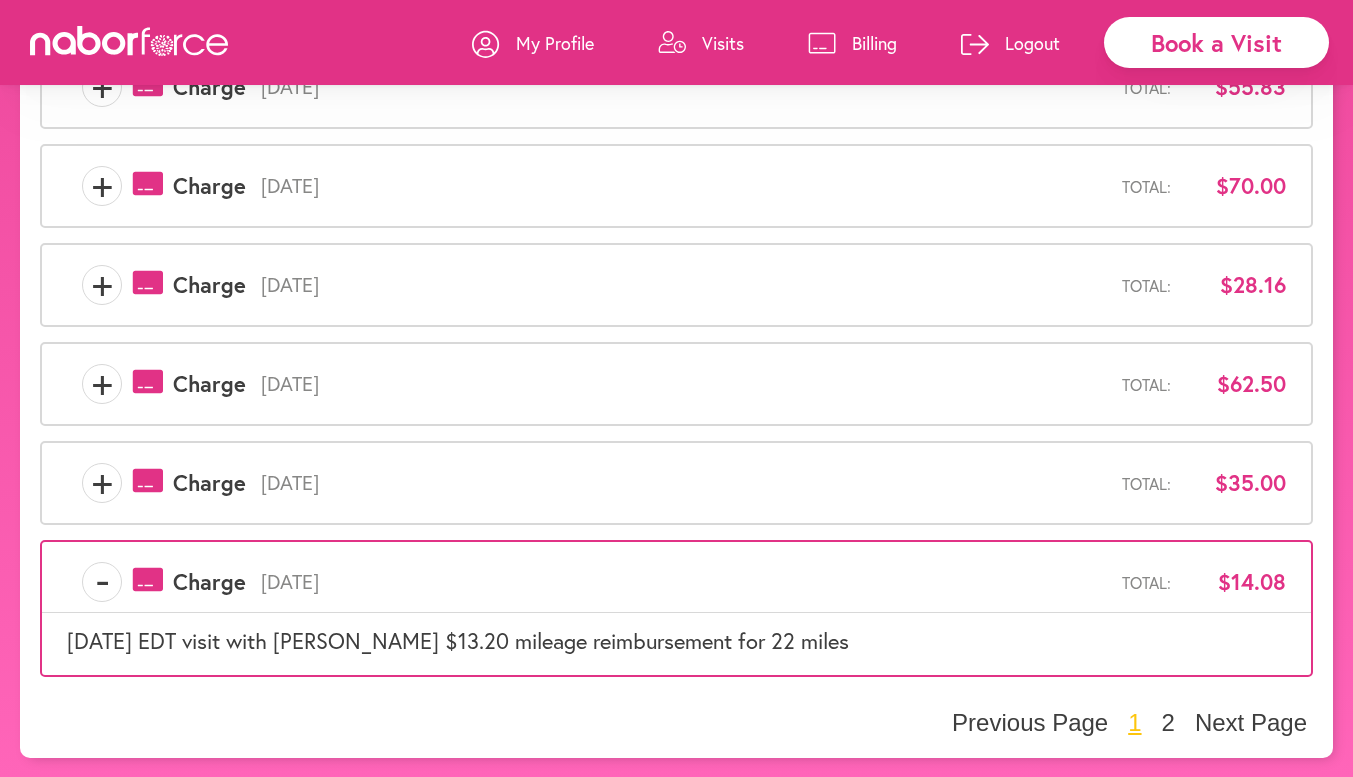 click on "+" at bounding box center (102, 483) 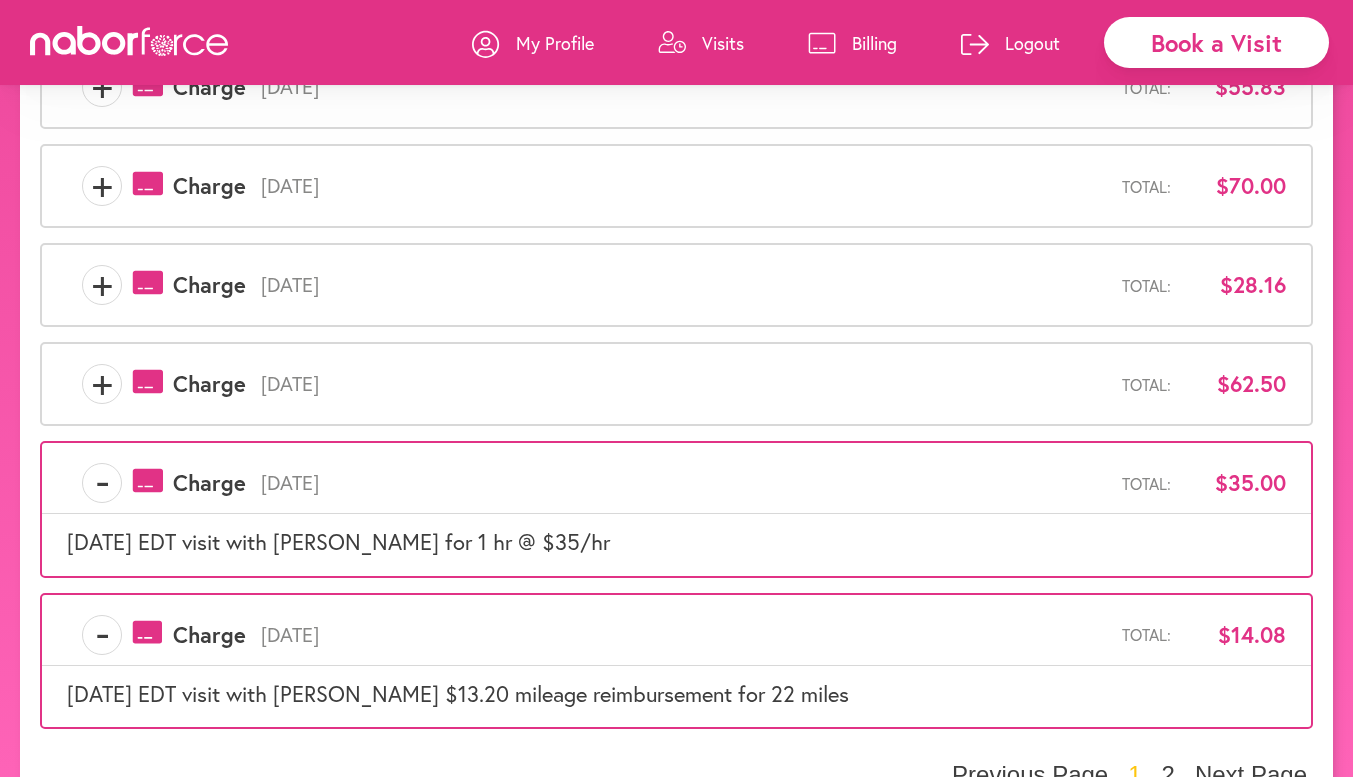 scroll, scrollTop: 755, scrollLeft: 0, axis: vertical 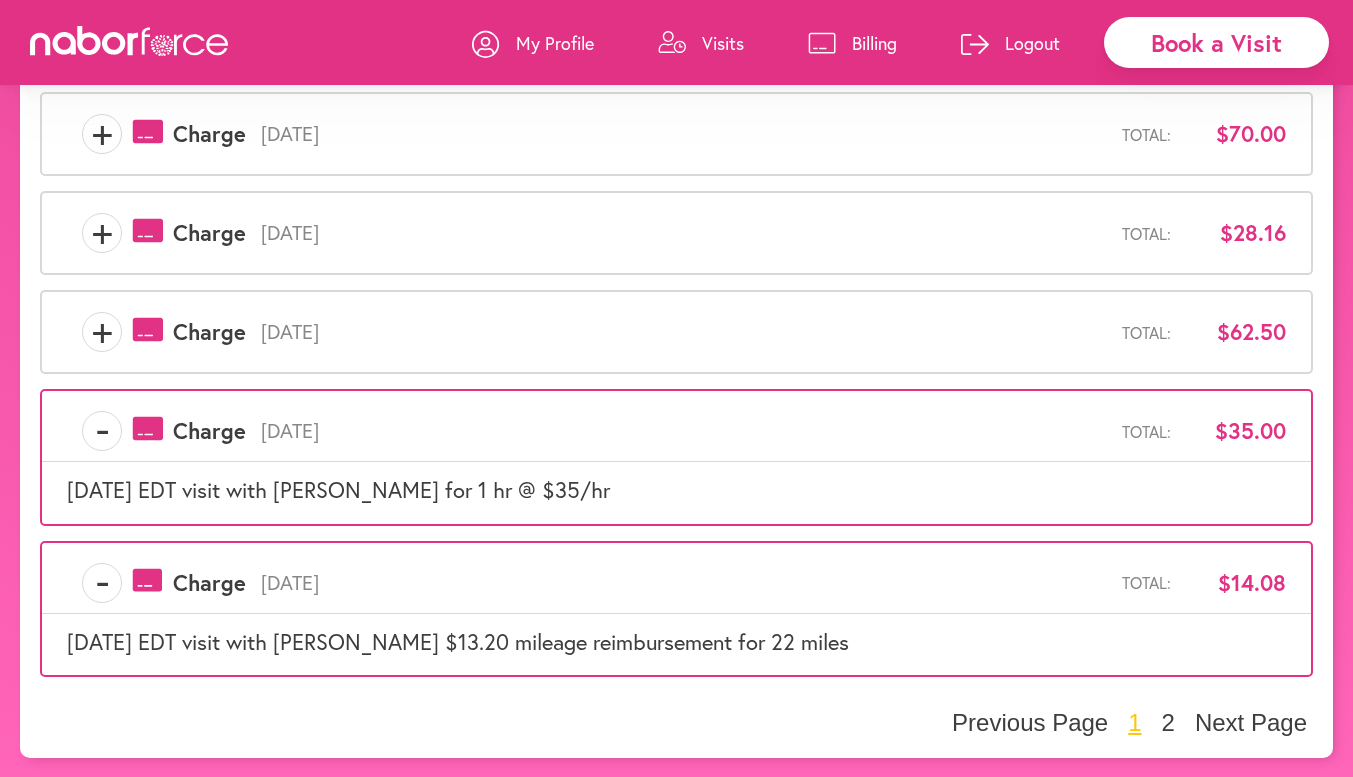 click on "+" at bounding box center [102, 332] 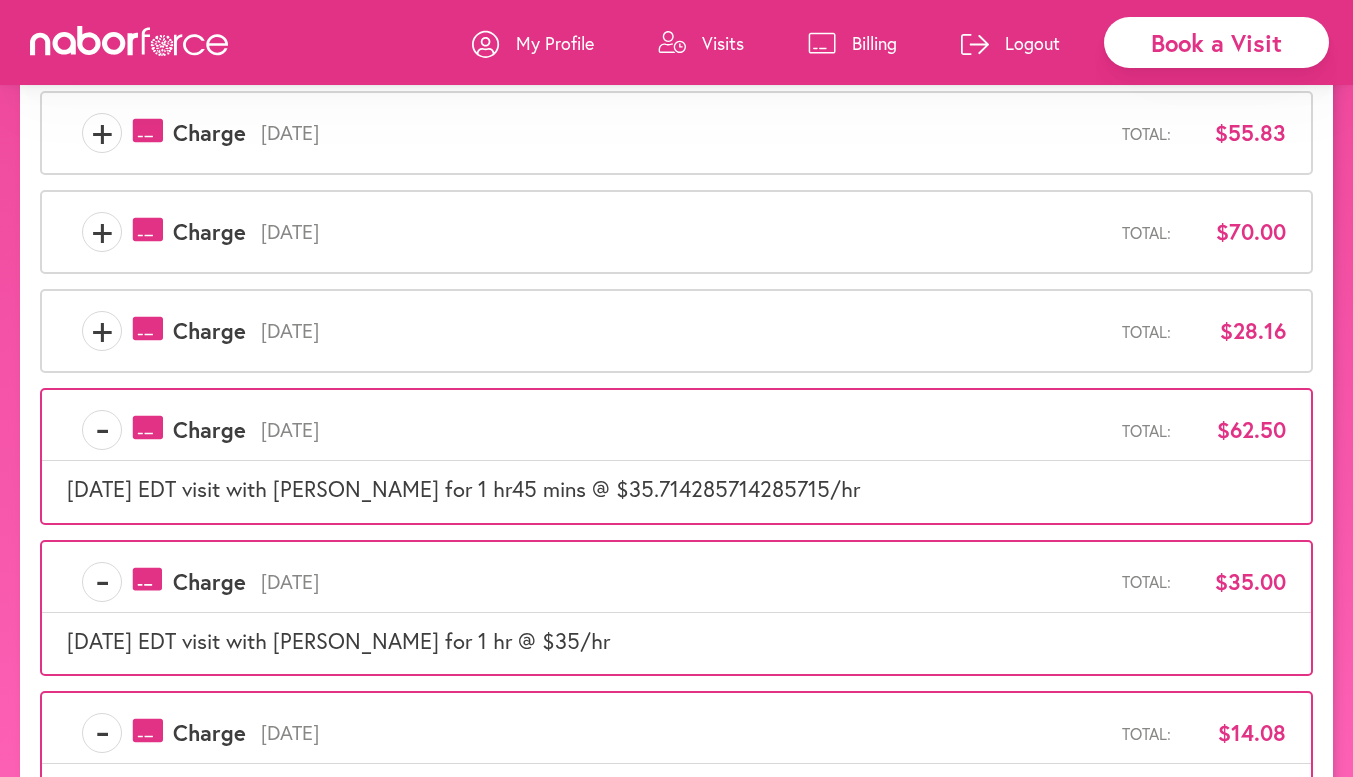 scroll, scrollTop: 656, scrollLeft: 0, axis: vertical 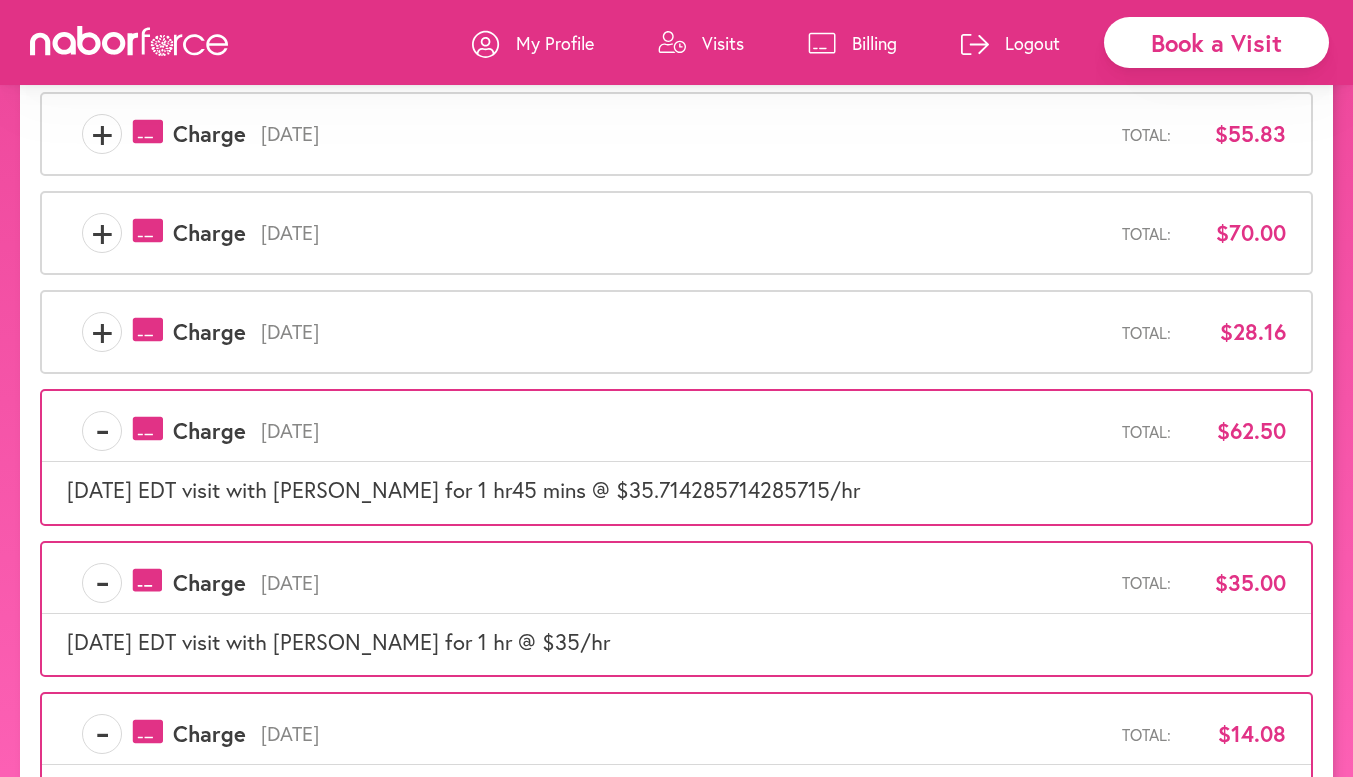 click on "+" at bounding box center (102, 332) 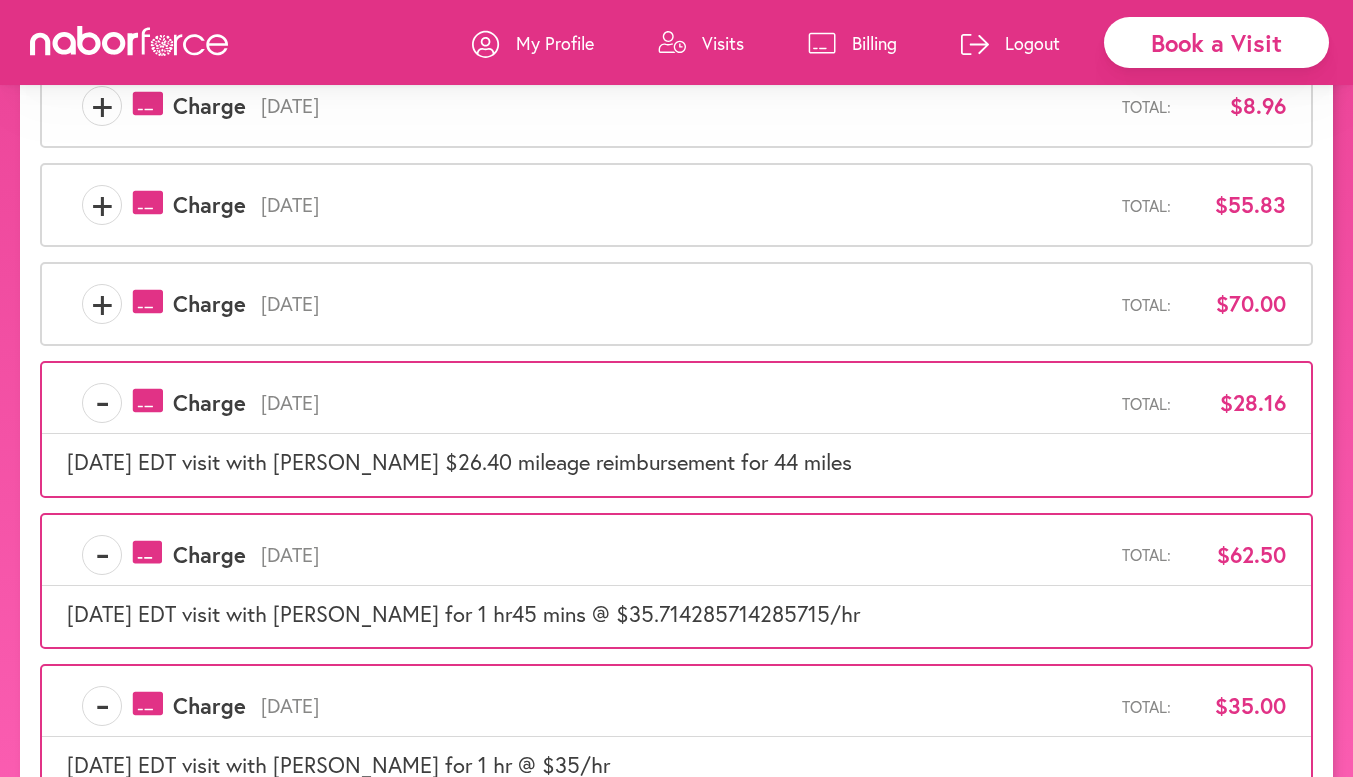 scroll, scrollTop: 575, scrollLeft: 0, axis: vertical 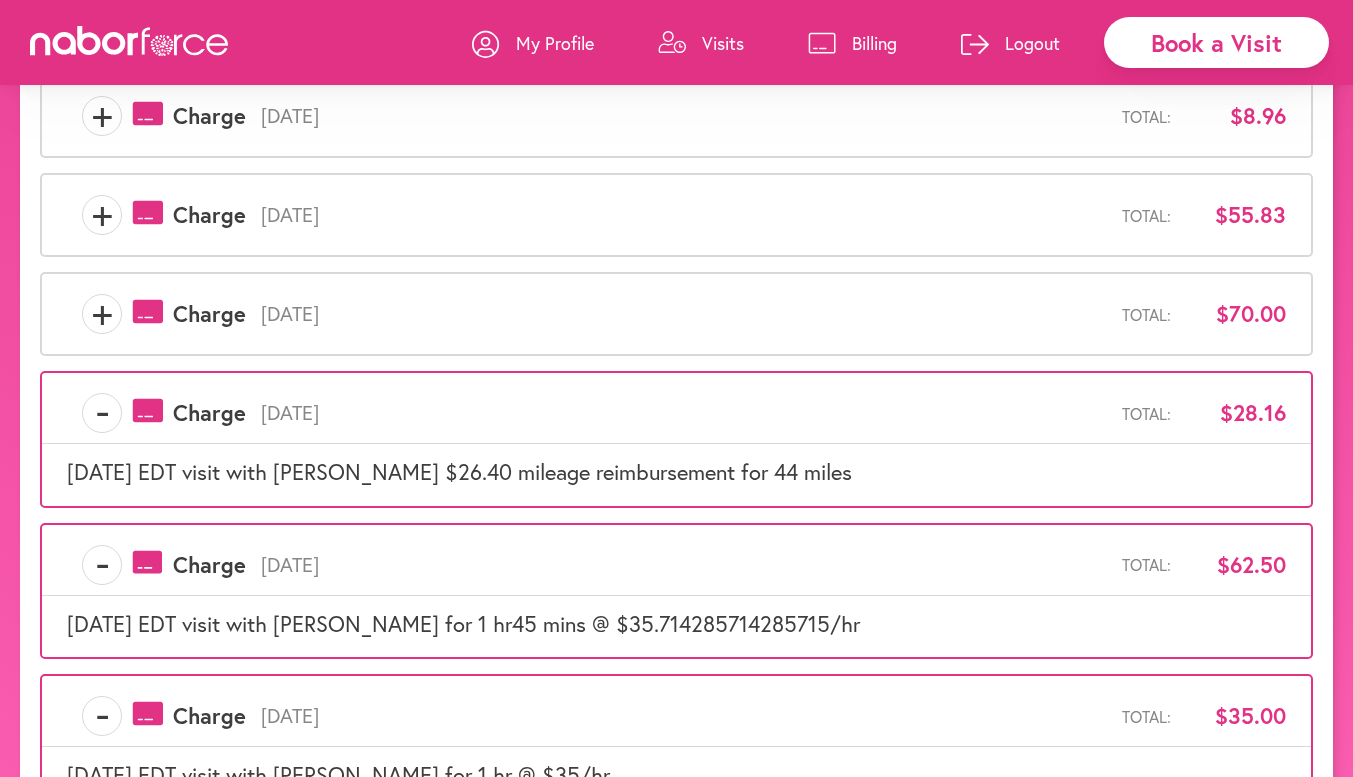 click on "+" at bounding box center [102, 314] 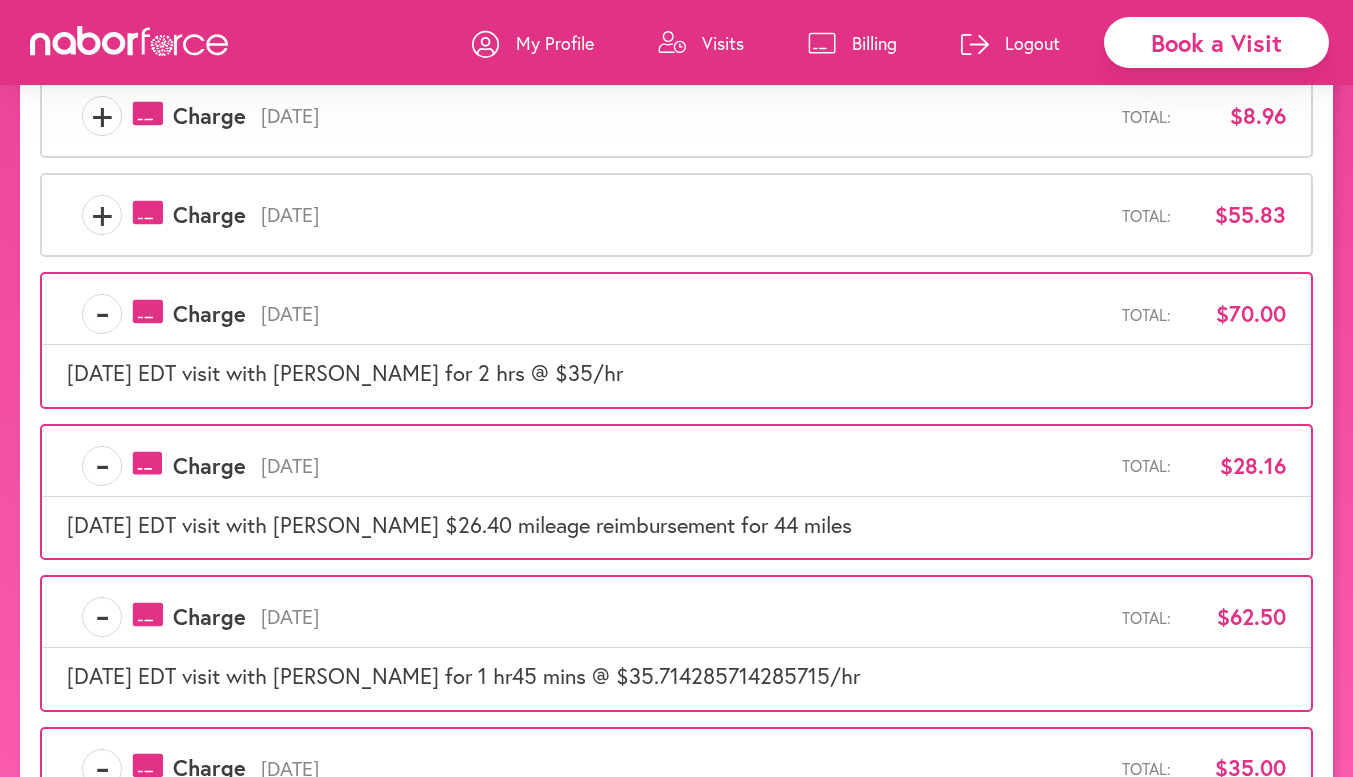 click on "+" at bounding box center [102, 215] 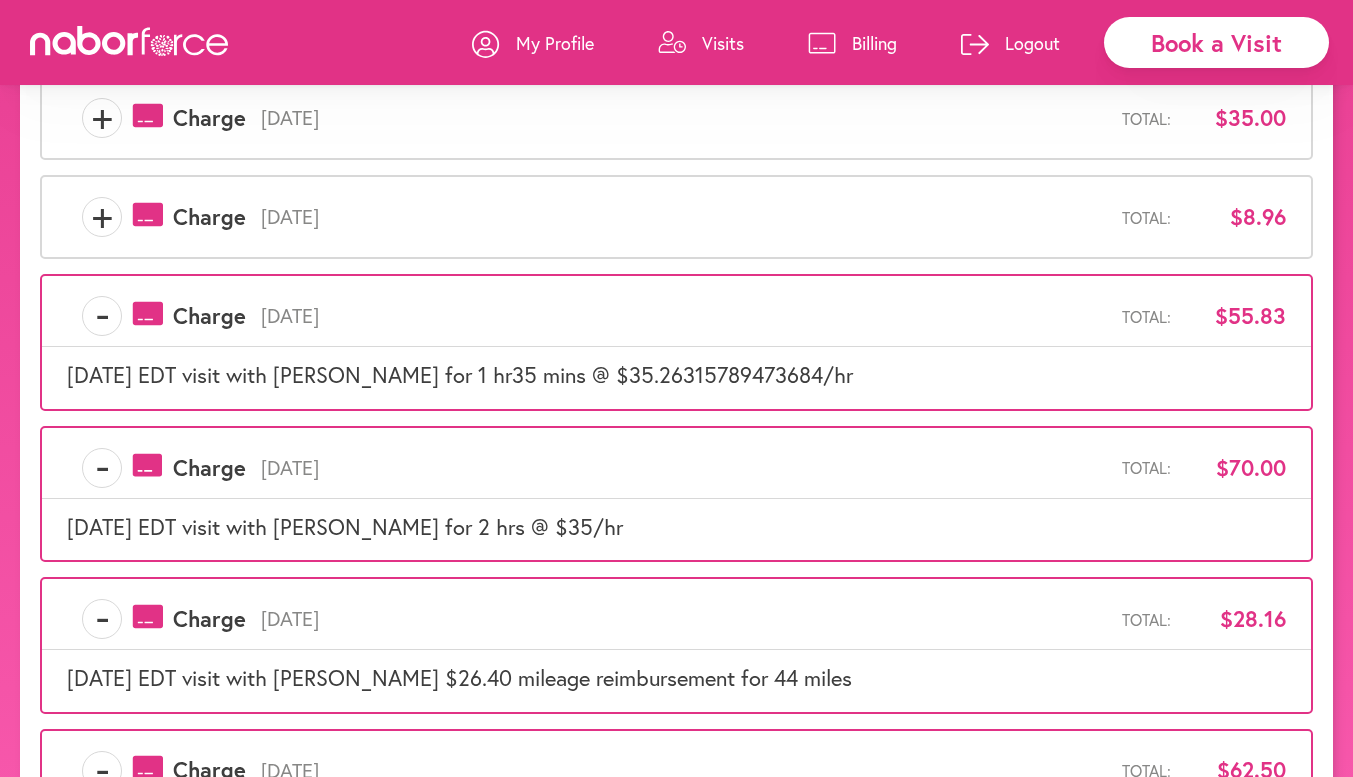 scroll, scrollTop: 459, scrollLeft: 0, axis: vertical 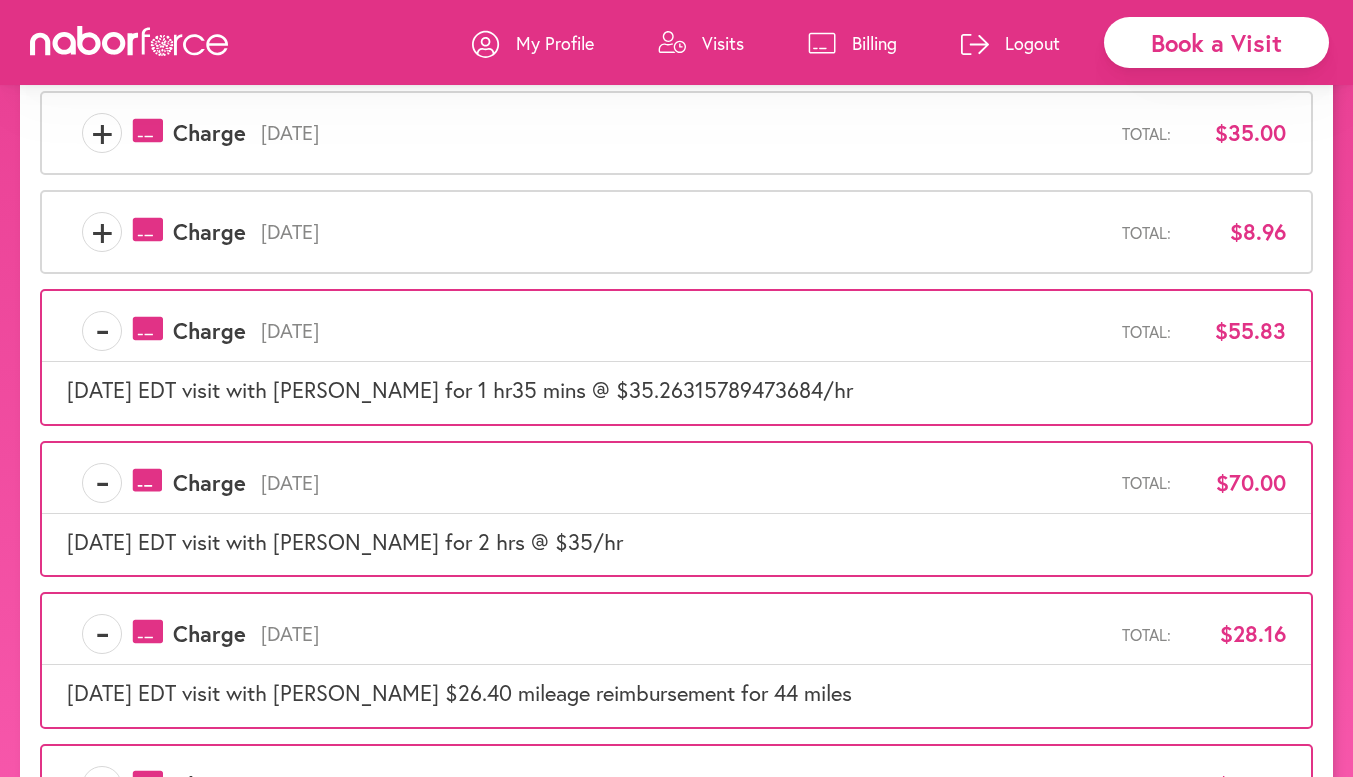 click on "+" at bounding box center [102, 232] 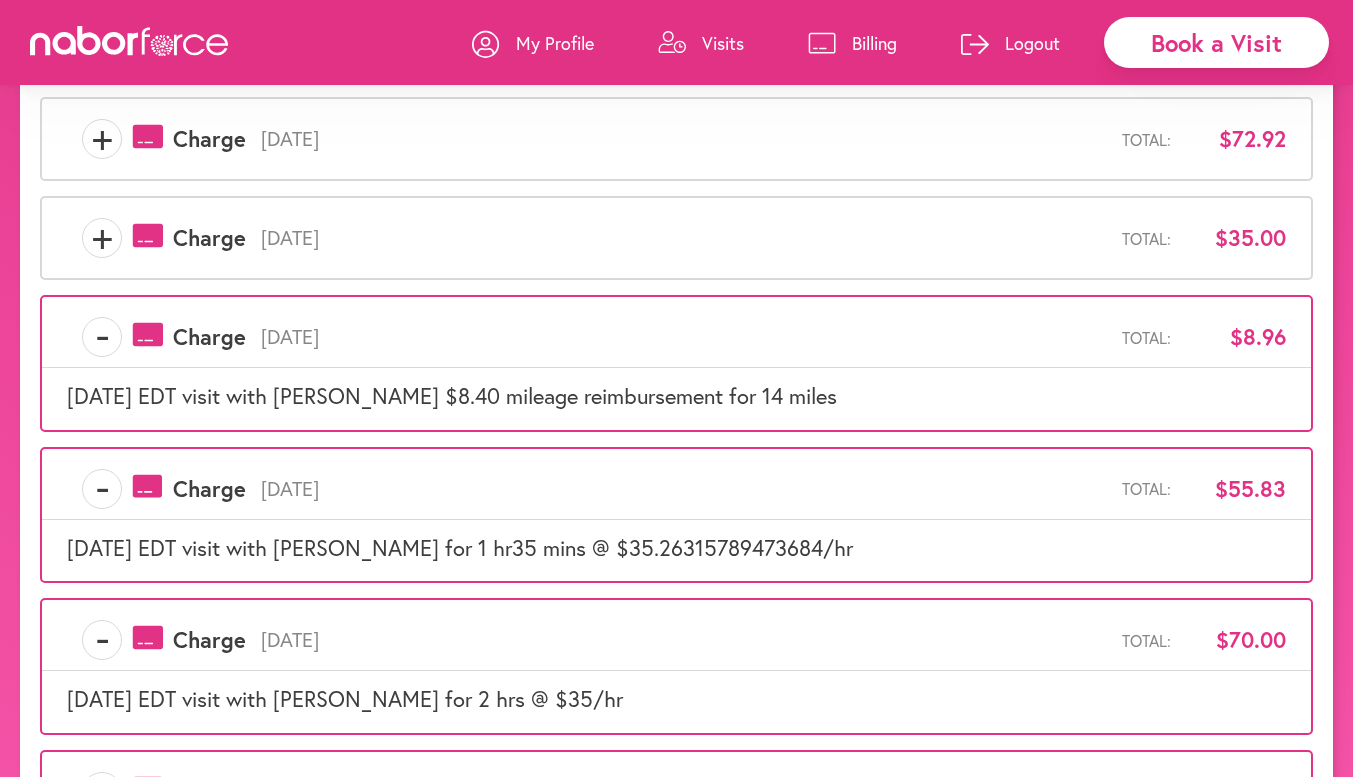 scroll, scrollTop: 349, scrollLeft: 0, axis: vertical 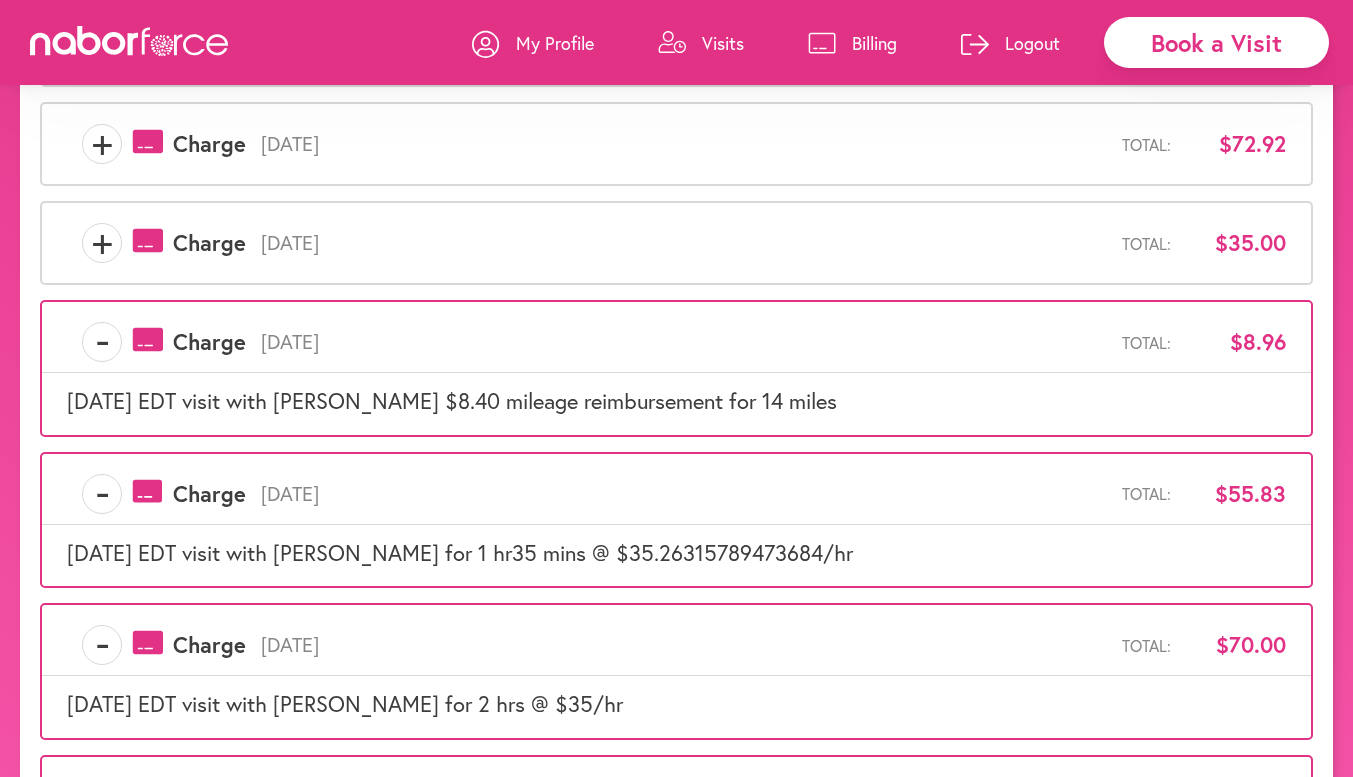 click on "+" at bounding box center (102, 243) 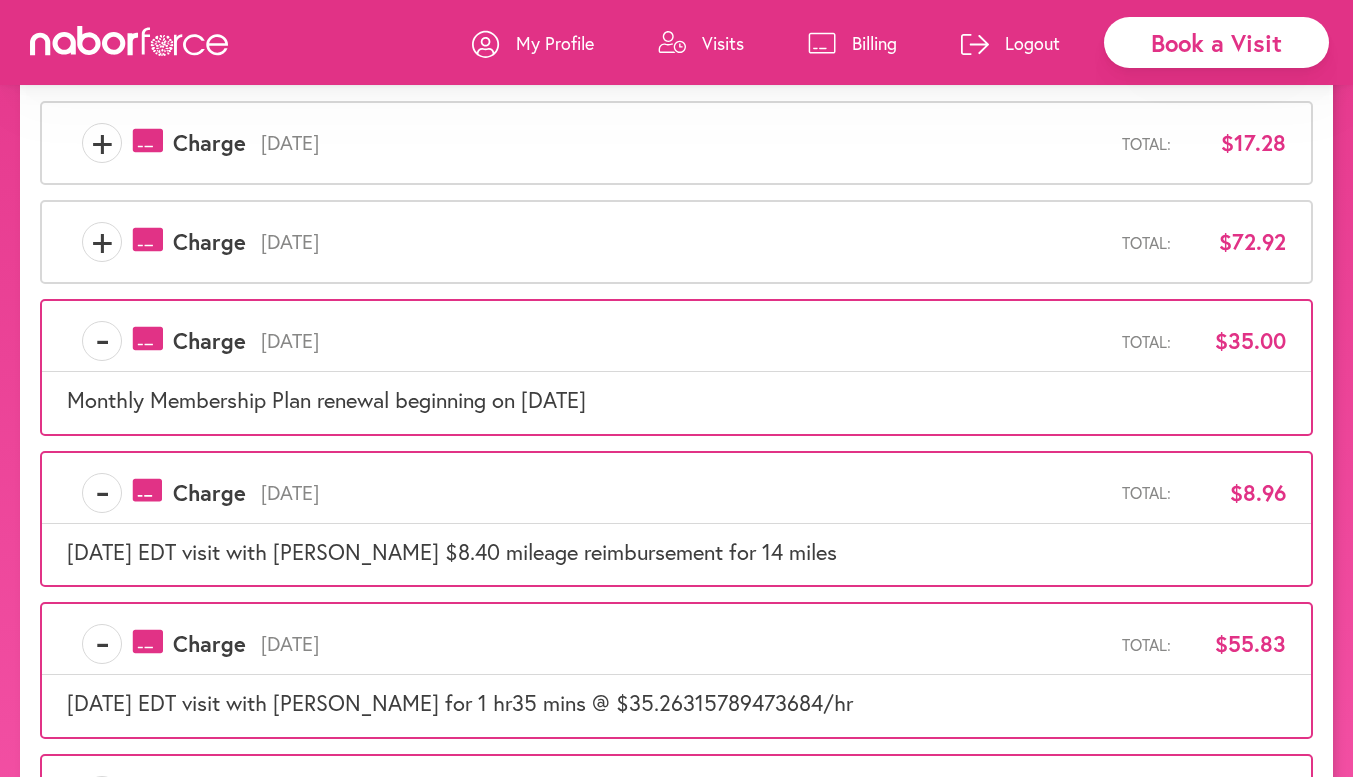 scroll, scrollTop: 250, scrollLeft: 0, axis: vertical 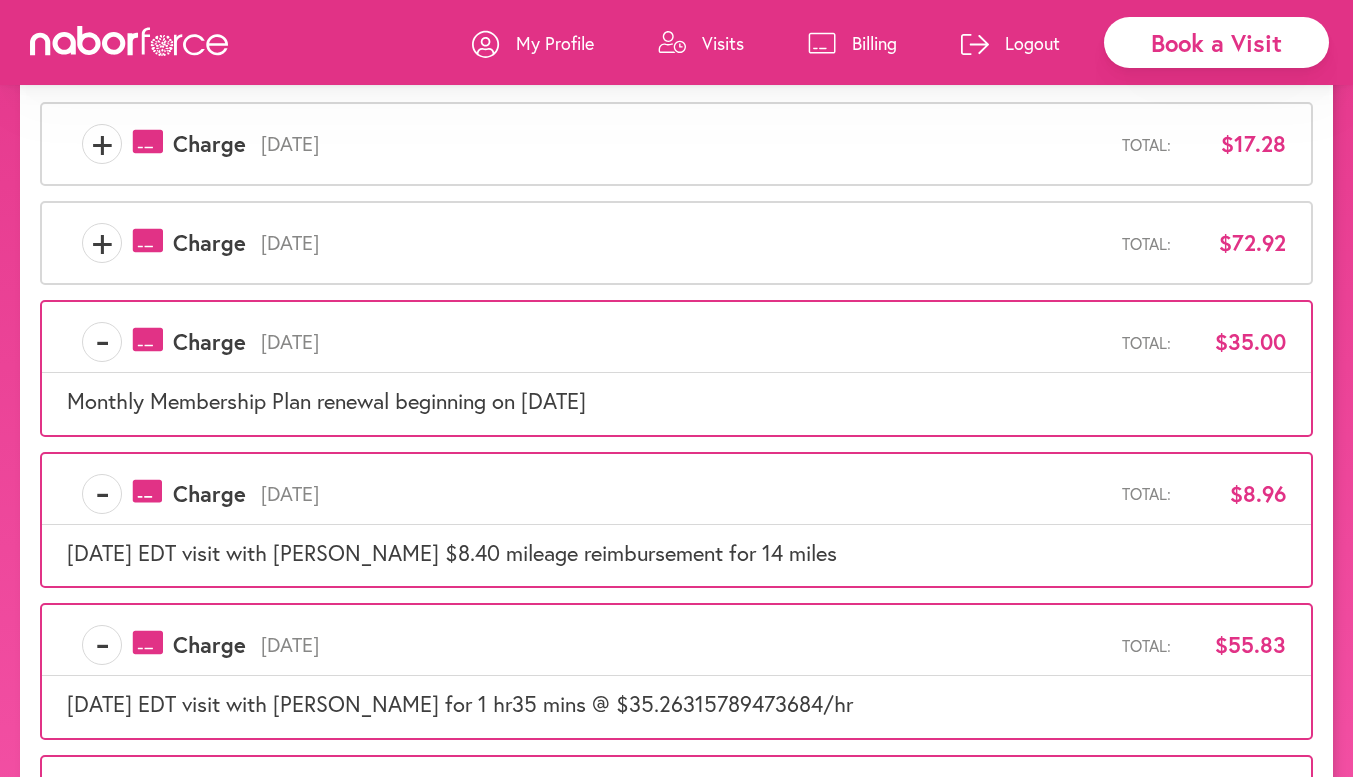 click on "+" at bounding box center [102, 243] 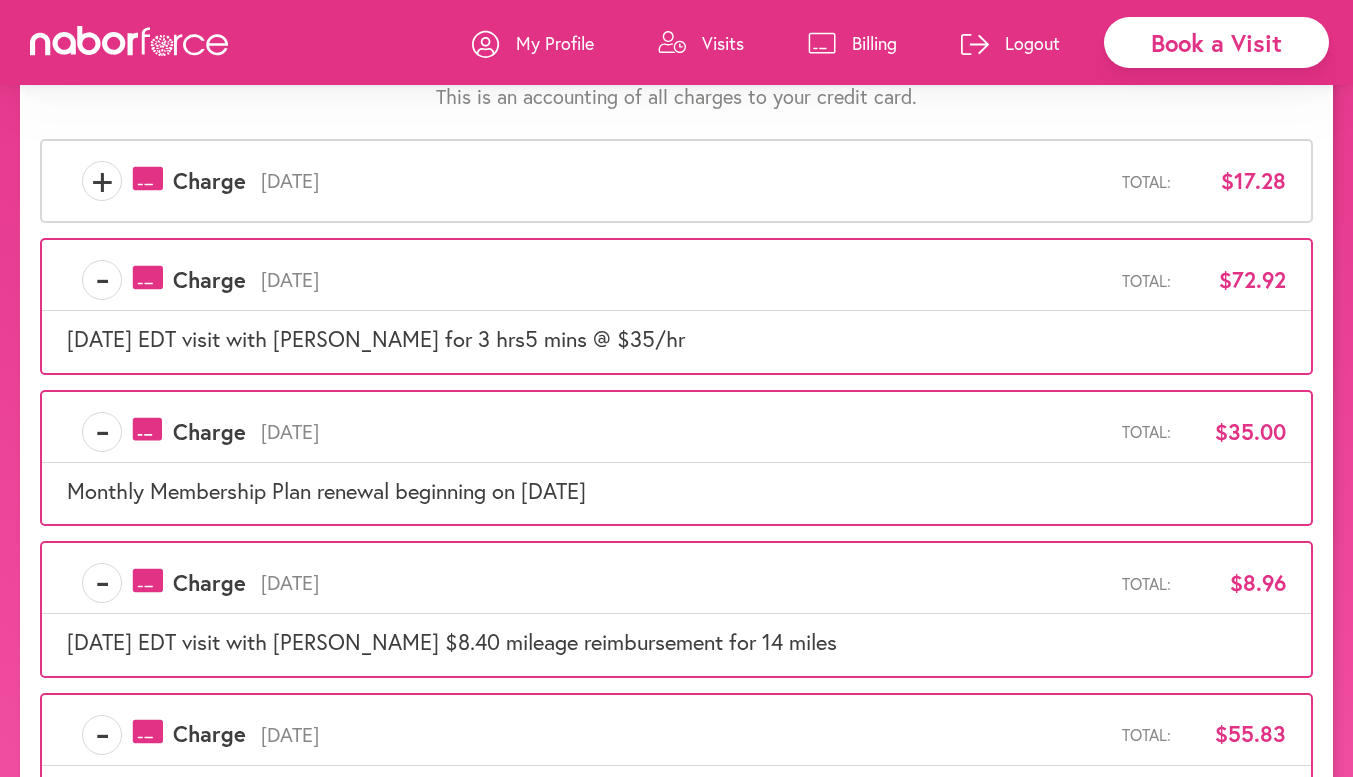 scroll, scrollTop: 176, scrollLeft: 0, axis: vertical 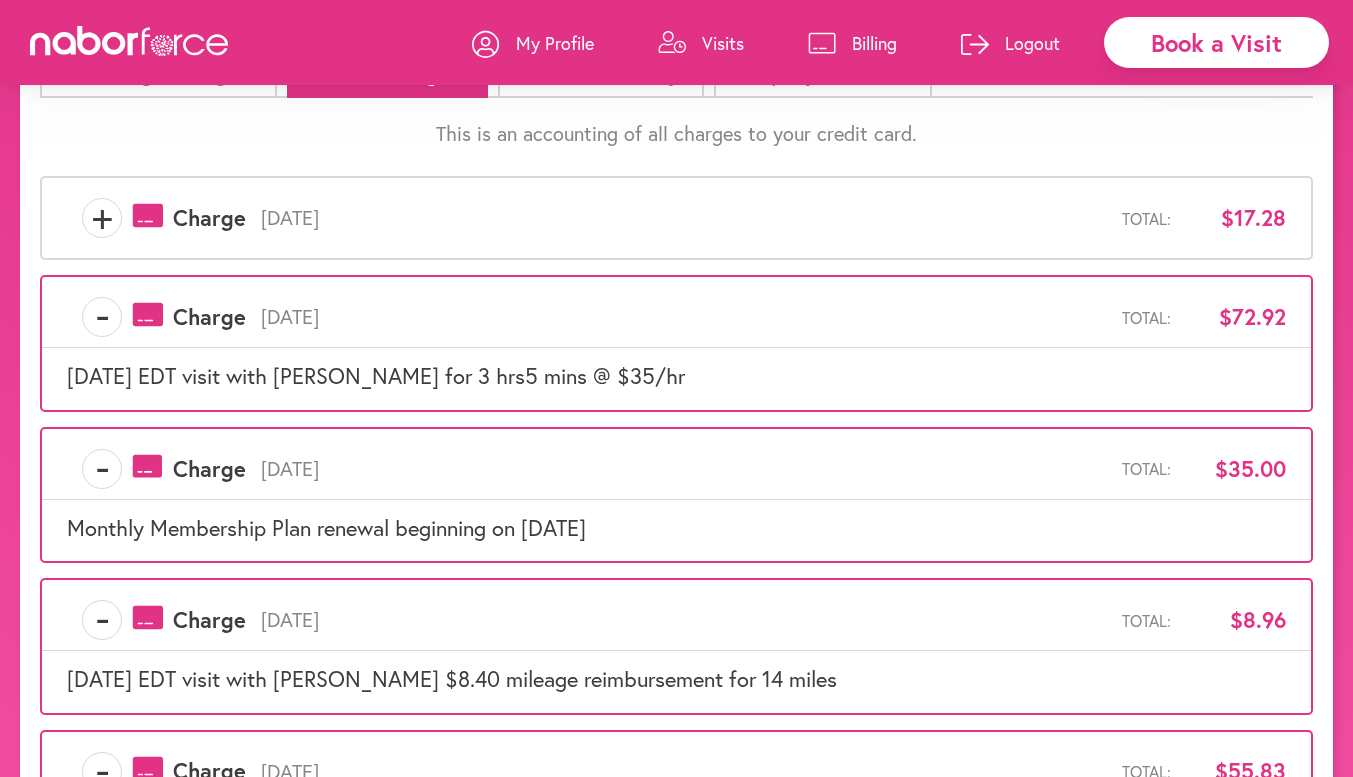 click on "+" at bounding box center (102, 218) 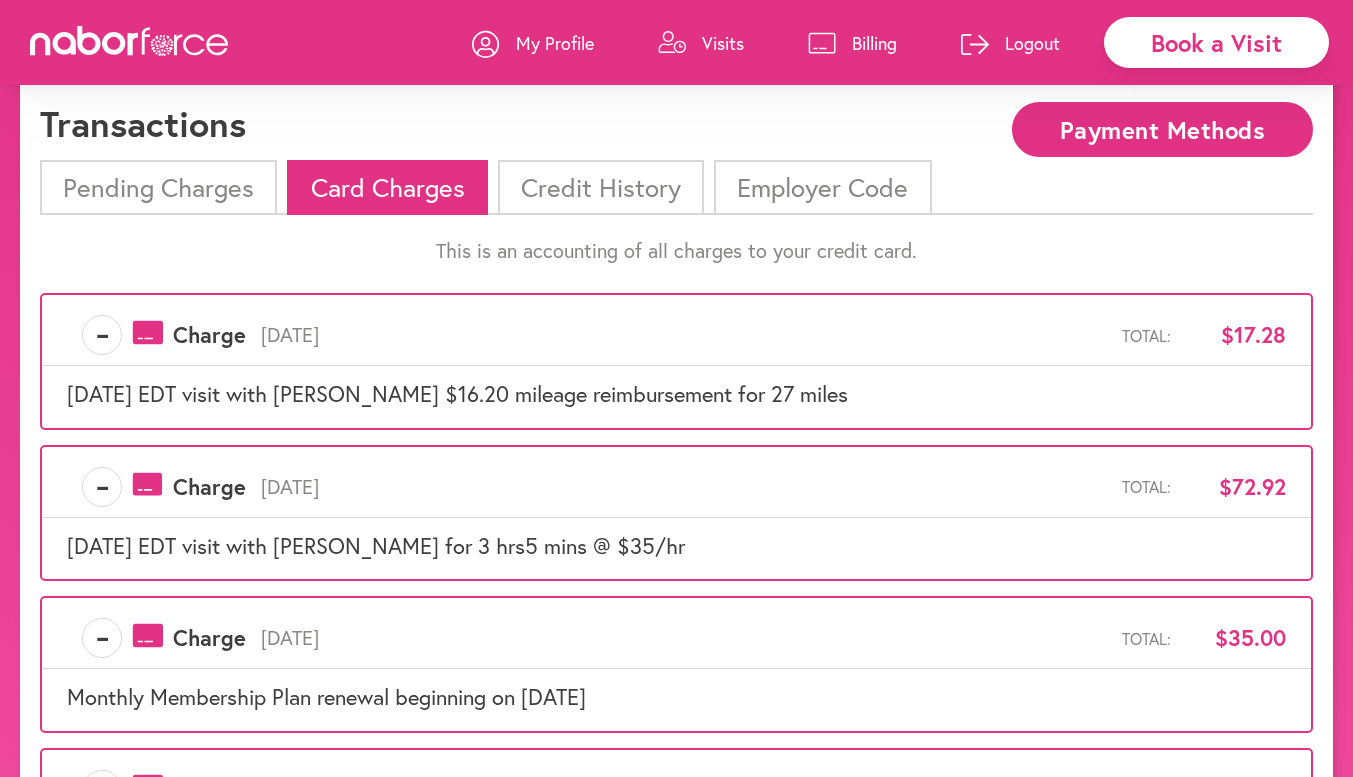 scroll, scrollTop: 39, scrollLeft: 0, axis: vertical 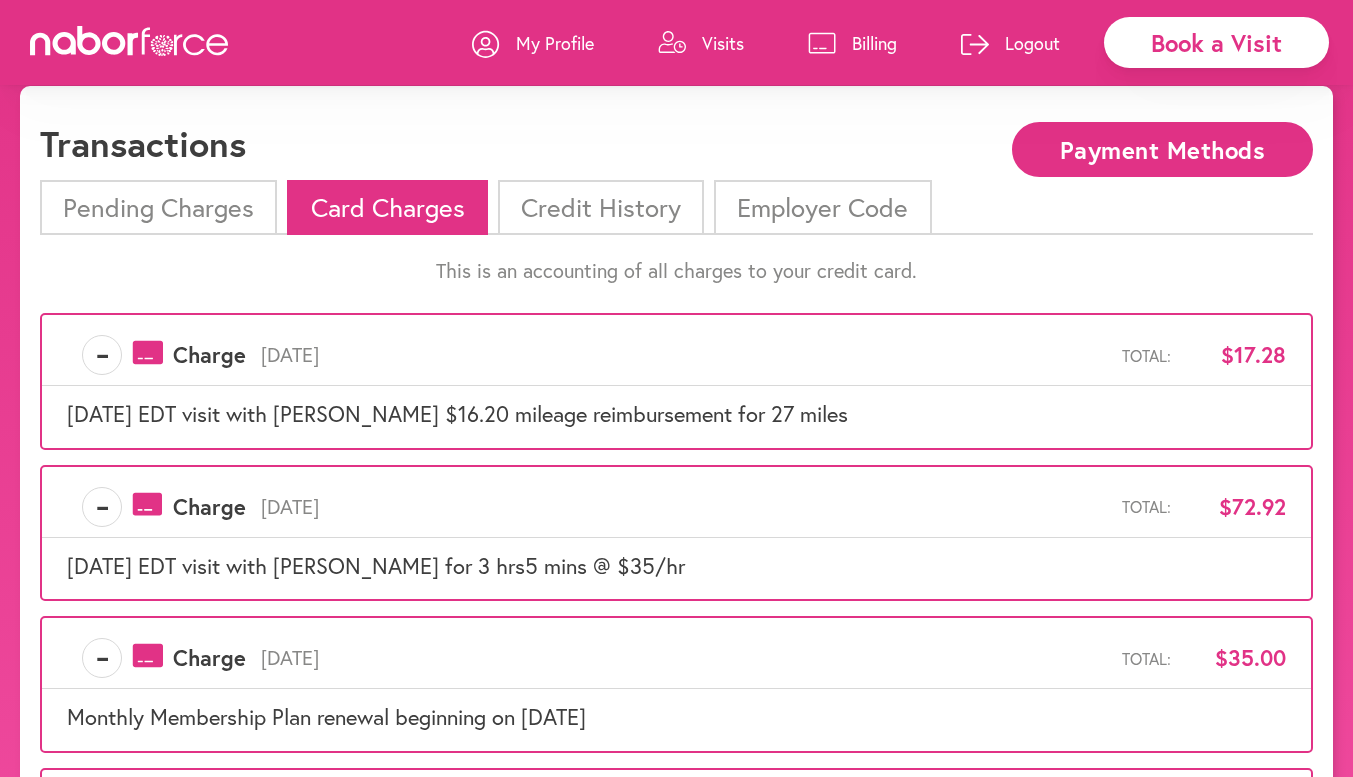 click on "Credit History" at bounding box center (601, 207) 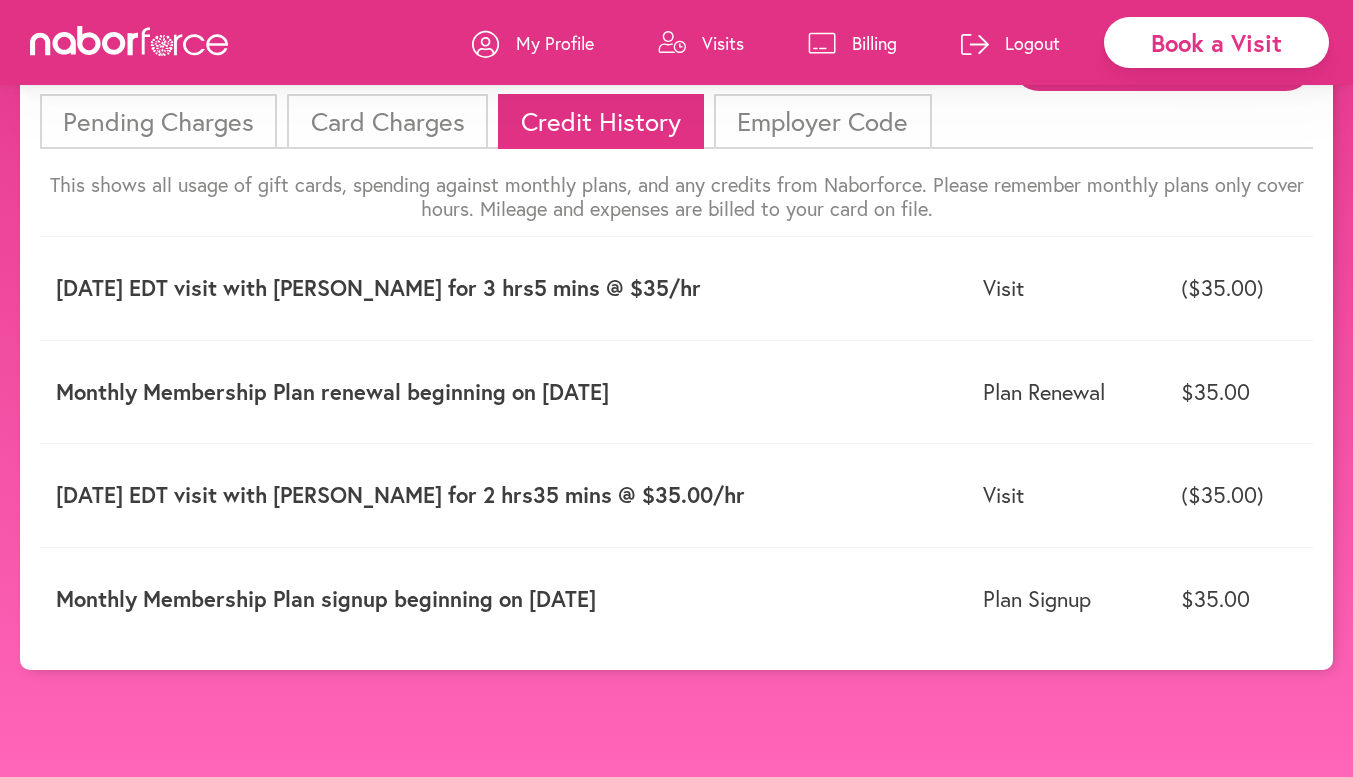 scroll, scrollTop: 0, scrollLeft: 0, axis: both 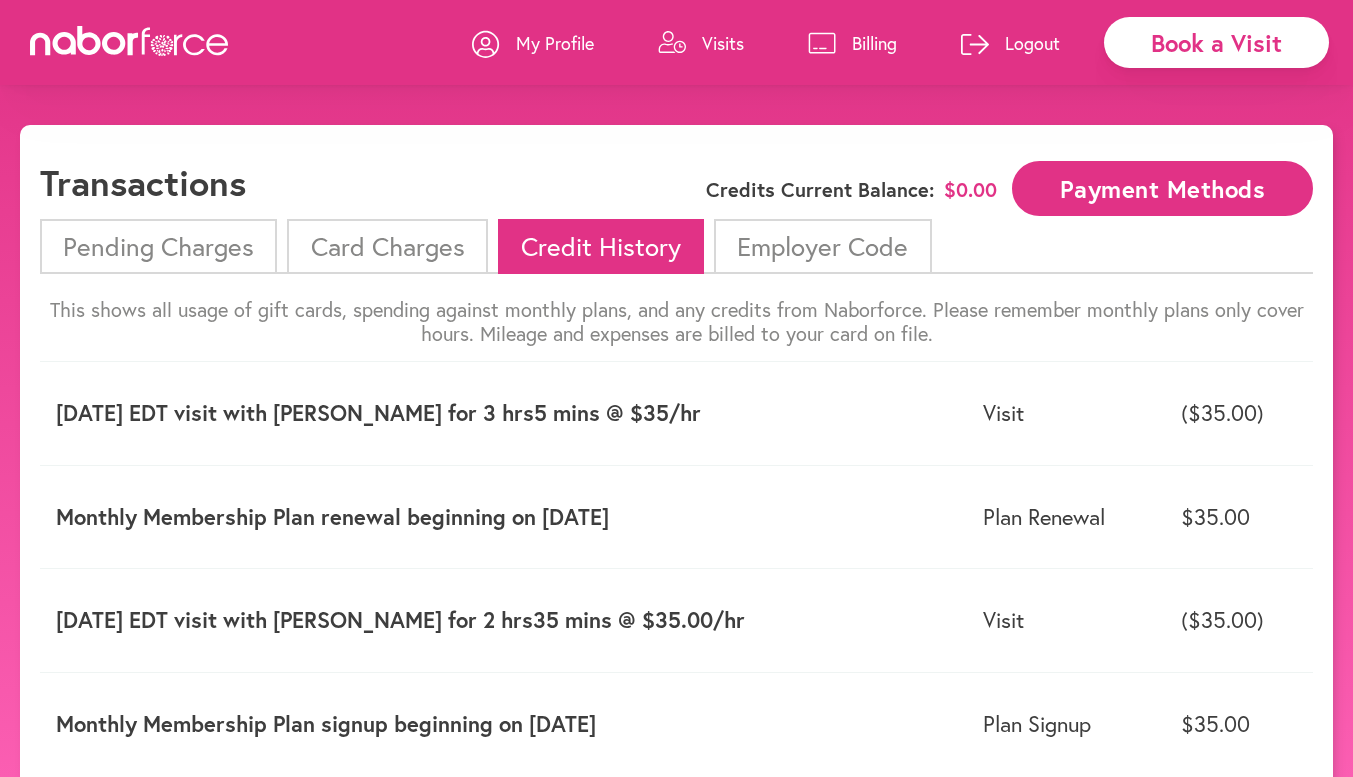 click on "Employer Code" at bounding box center [822, 246] 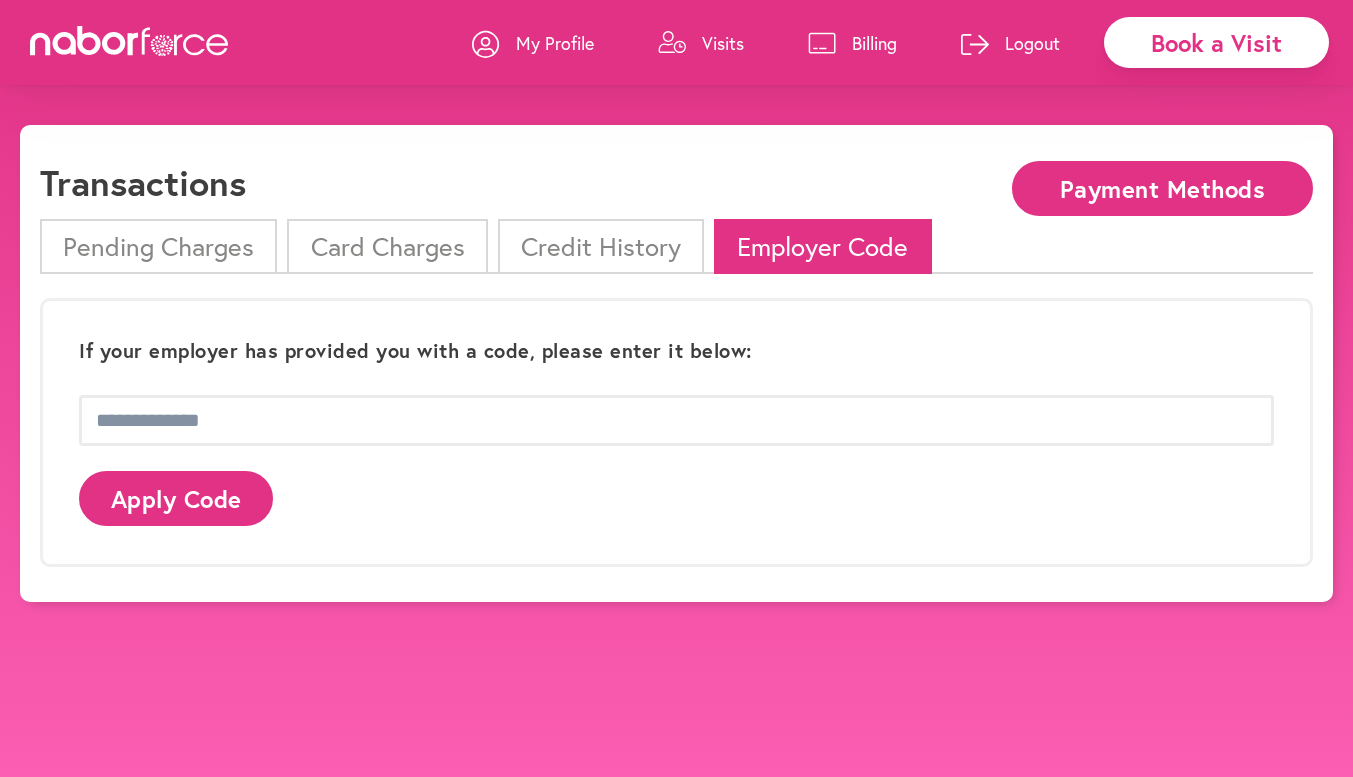 click on "Card Charges" at bounding box center (387, 246) 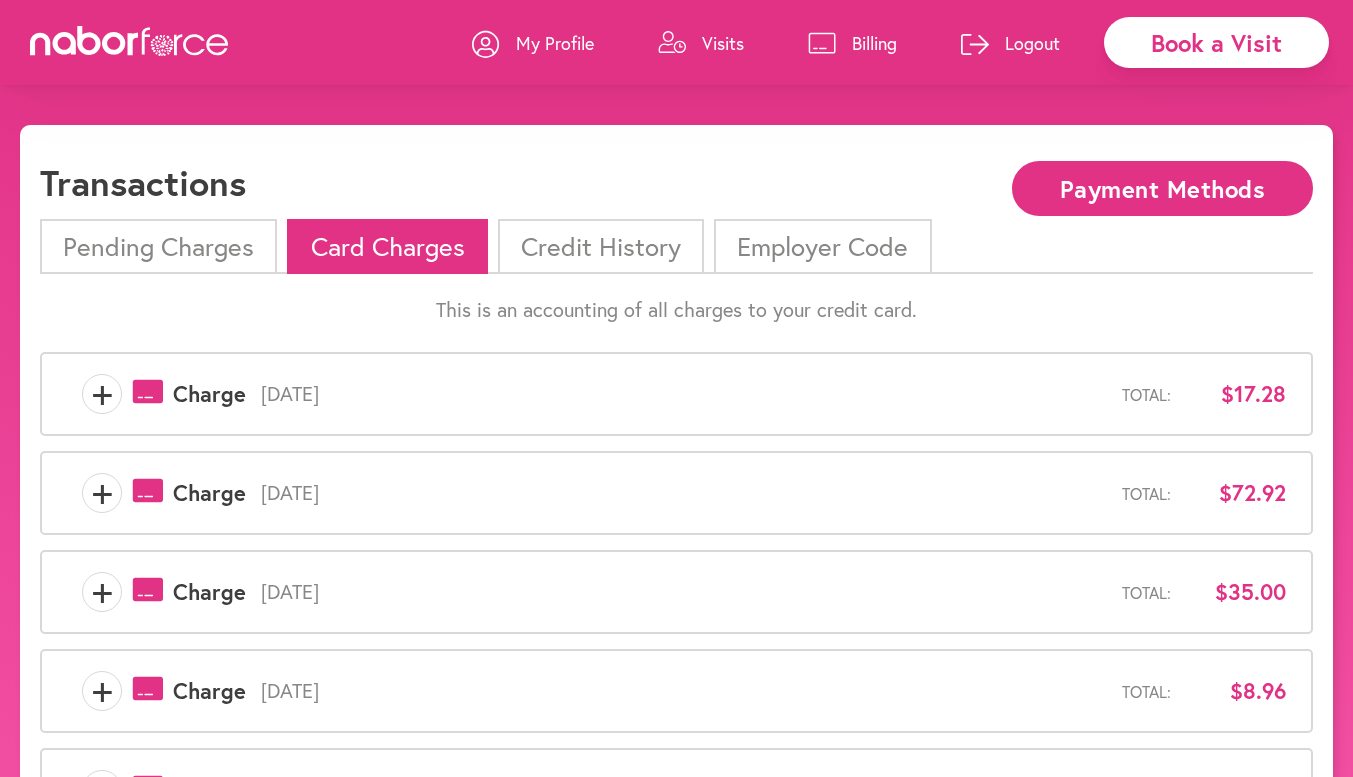 click on "Pending Charges" at bounding box center [158, 246] 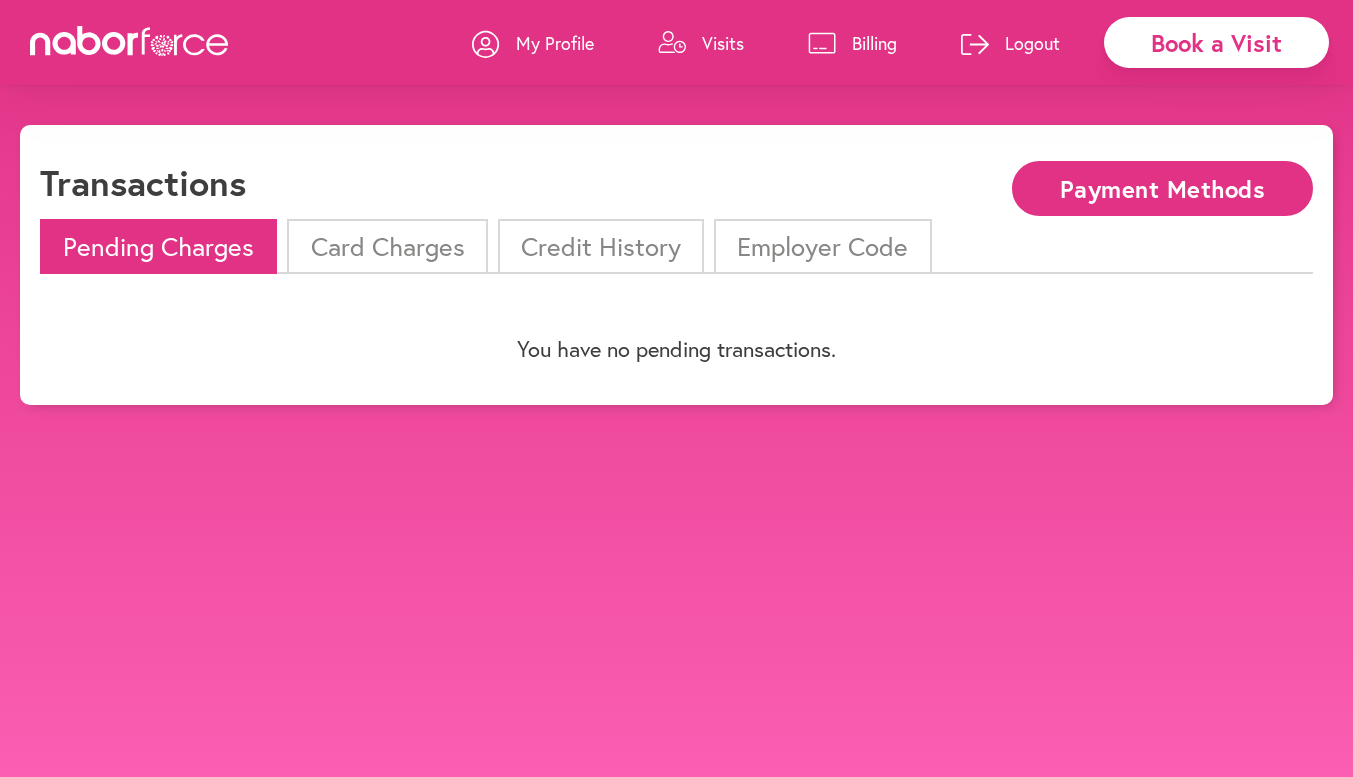 click on "Card Charges" at bounding box center (387, 246) 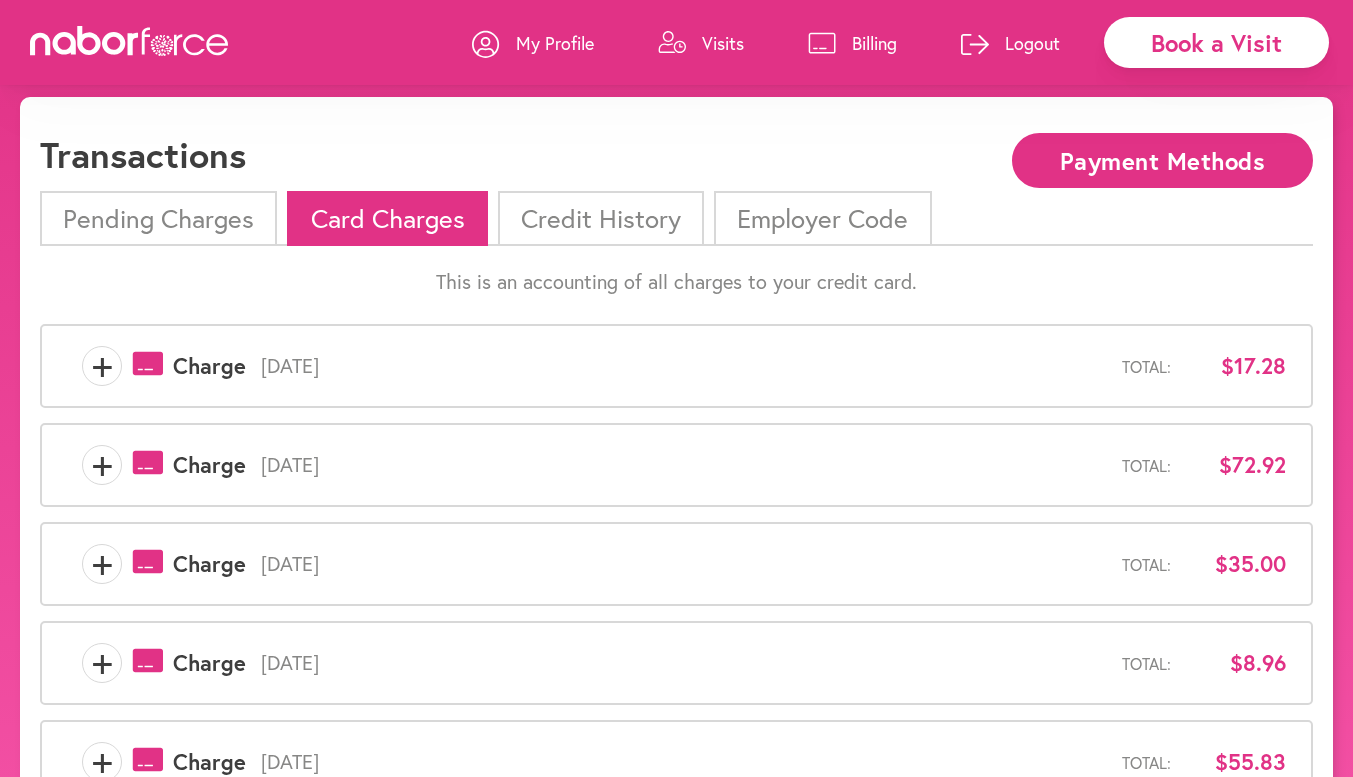 scroll, scrollTop: 0, scrollLeft: 0, axis: both 